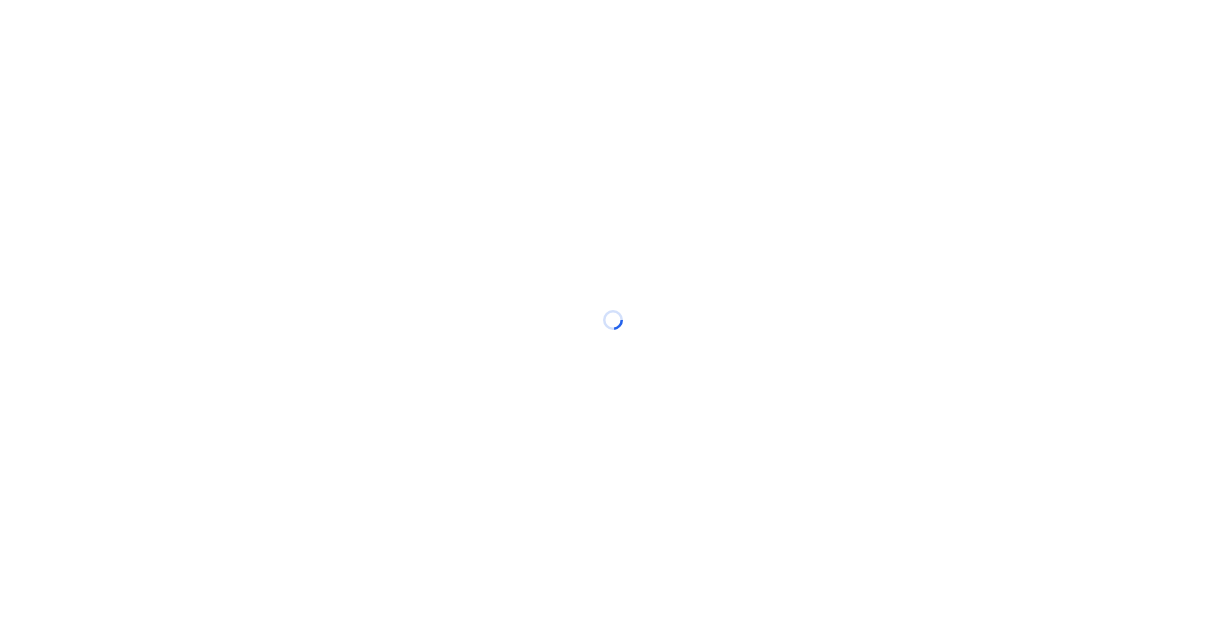 scroll, scrollTop: 0, scrollLeft: 0, axis: both 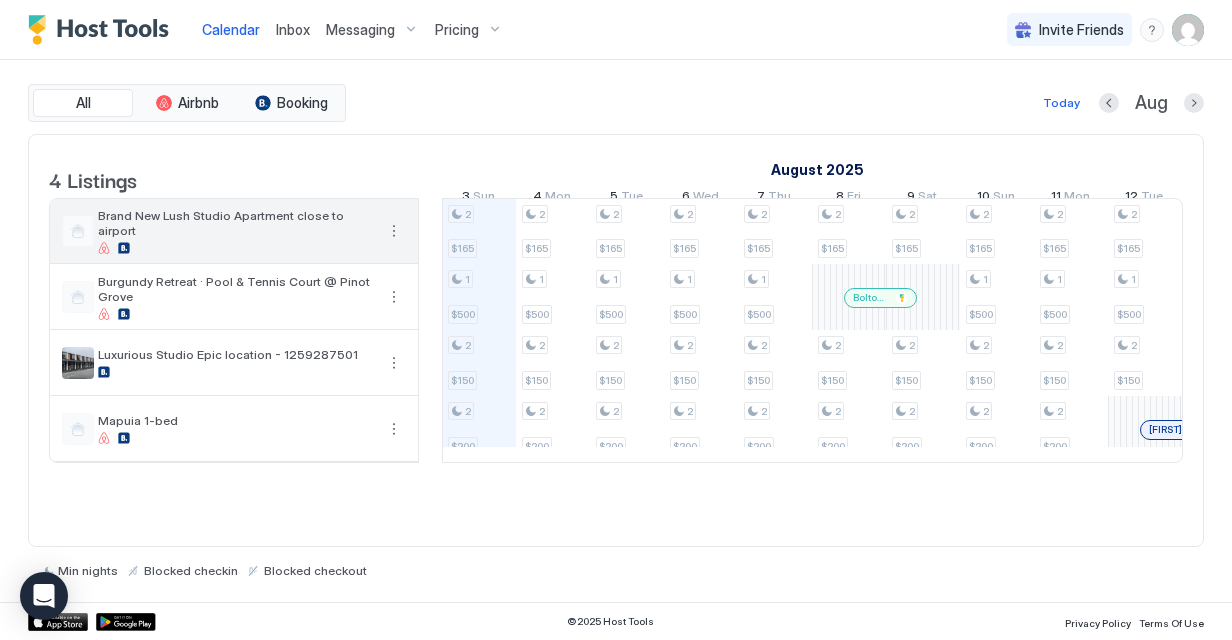 click at bounding box center [236, 248] 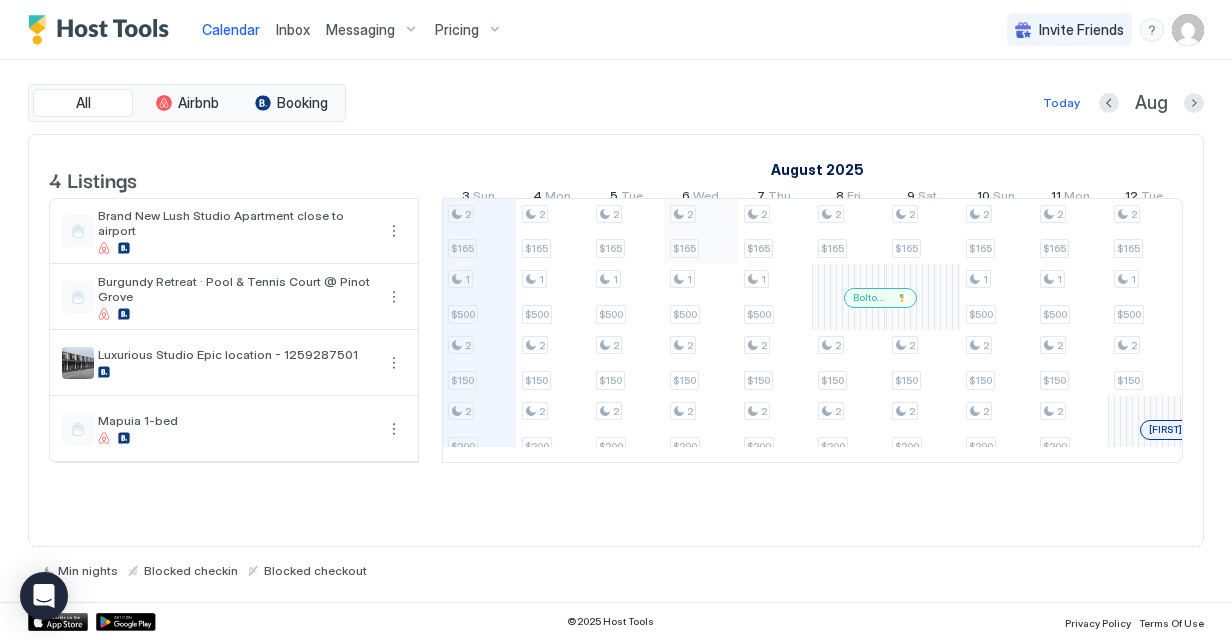 scroll, scrollTop: 0, scrollLeft: 1411, axis: horizontal 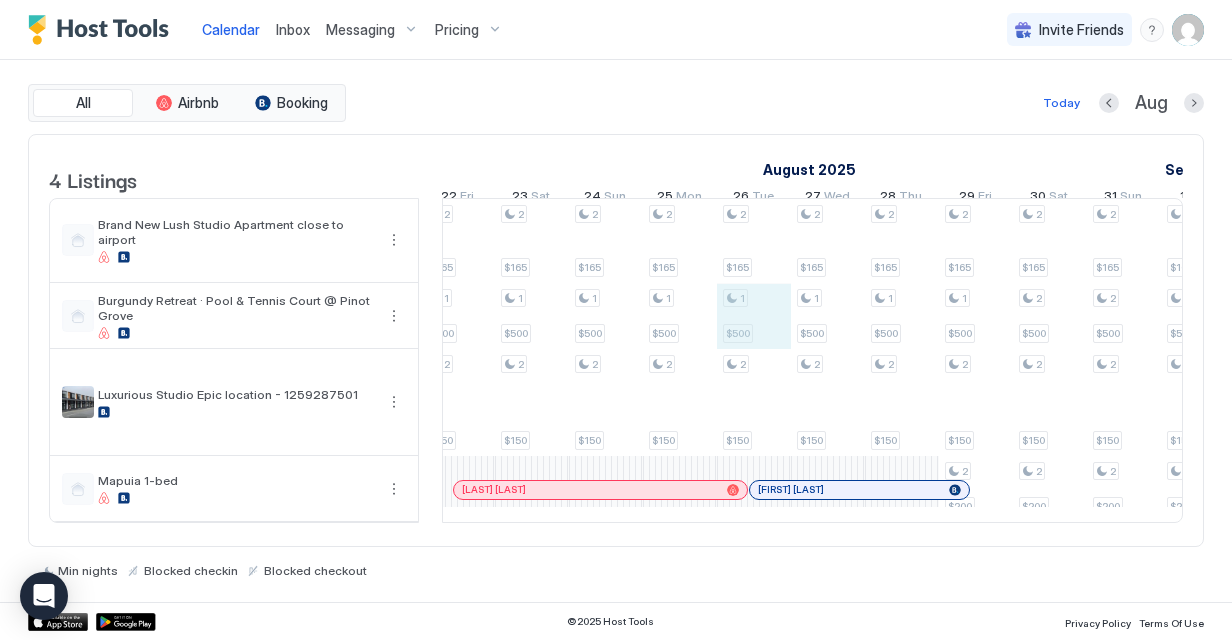 click on "2 $165 2 $150 2 $200 2 $165 2 $150 2 $200 2 $165 1 $500 2 $150 2 $200 2 $165 1 $500 2 $150 2 $200 2 $165 1 $500 2 $150 2 $165 1 $500 2 $150 2 $165 1 $500 2 $150 2 $165 1 $500 2 $150 2 $200 2 $165 1 $500 2 $150 2 $200 2 $165 1 $500 2 $150 2 $200 2 $165 1 $500 2 $150 2 $200 2 $165 1 $500 2 $150 2 $200 2 $165 1 $500 2 $150 2 $200 2 $165 1 $500 2 $150 2 $200 2 $165 1 $500 2 $150 2 $165 1 $500 2 $150 2 $165 1 $500 2 $150 2 $165 1 $500 2 $150 2 $165 1 $500 2 $150 2 $165 1 $500 2 $150 2 $165 1 $500 2 $150 2 $165 1 $500 2 $150 2 $200 2 $165 2 $500 2 $150 2 $200 2 $165 2 $500 2 $150 2 $200 2 $165 2 $500 2 $150 2 $200 2 $165 2 $500 2 $150 2 $200 2 $165 2 $500 2 $150 2 $200 2 $165 2 $500 2 $150 2 $165 2 $500 2 $150 2 $165 2 $500 2 $150 2 $500 2 $150 2 $500 2 $500 2 $500 2 $500 2 $500 2 $500 2 $500 2 $500 2 $500 2 $500 2 $500 2 $500 2 $500 2 $500 2 $500 2 $500 2 $500 2 $500 Weta - 7th Sept. - 12th Oct (may extend) Amber van den Berg Amandeep Singh Bolton's trip Tash Weta  ical.booking.com ical.booking.com Vivien Downes" at bounding box center (1235, 360) 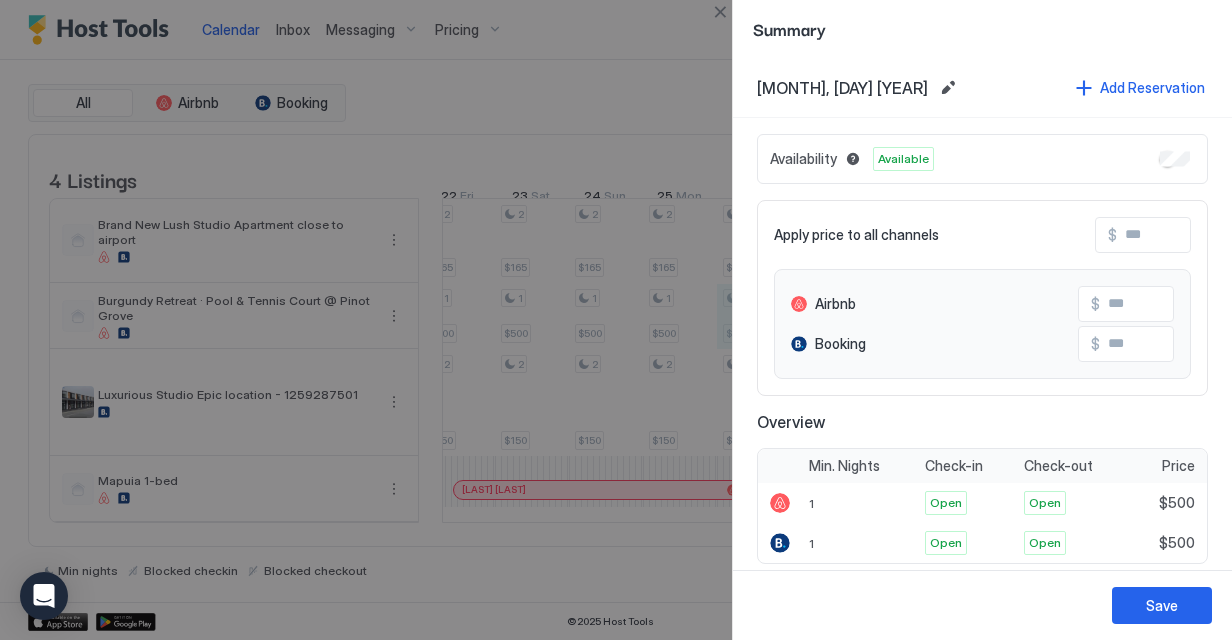 click at bounding box center (616, 320) 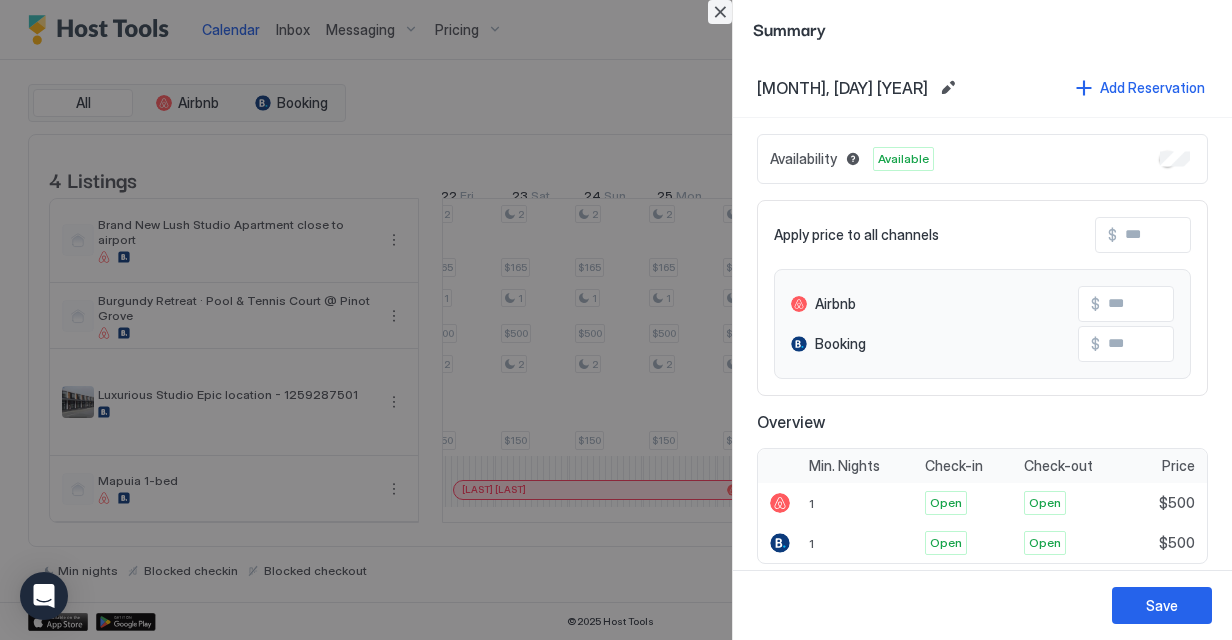 click at bounding box center (720, 12) 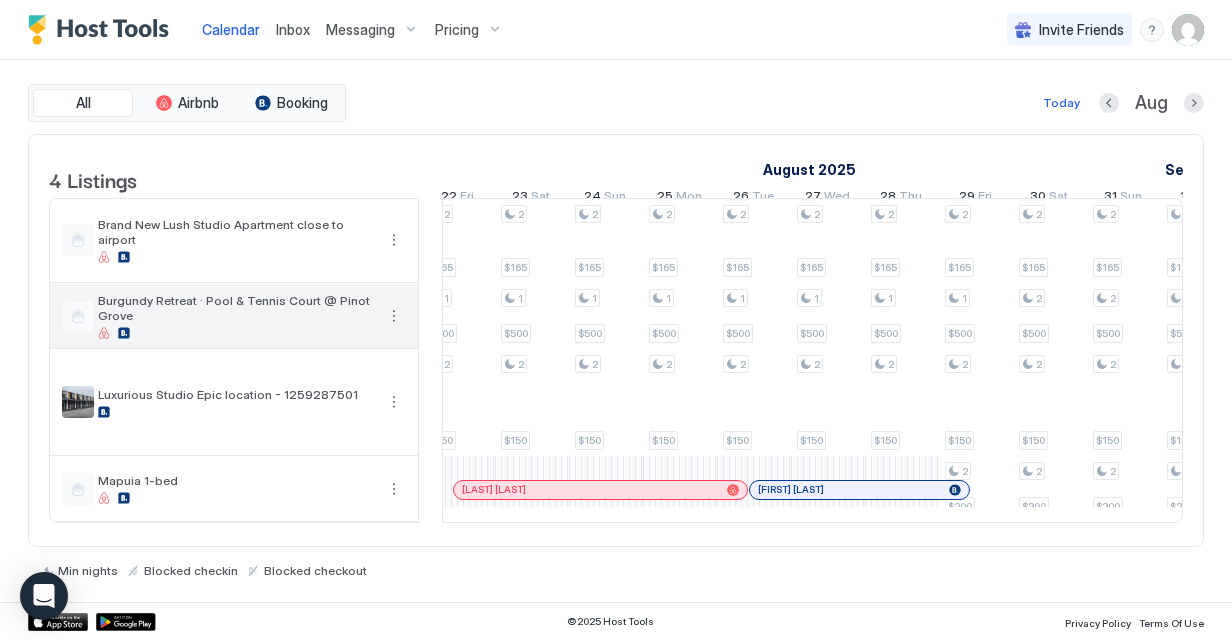 click at bounding box center [394, 316] 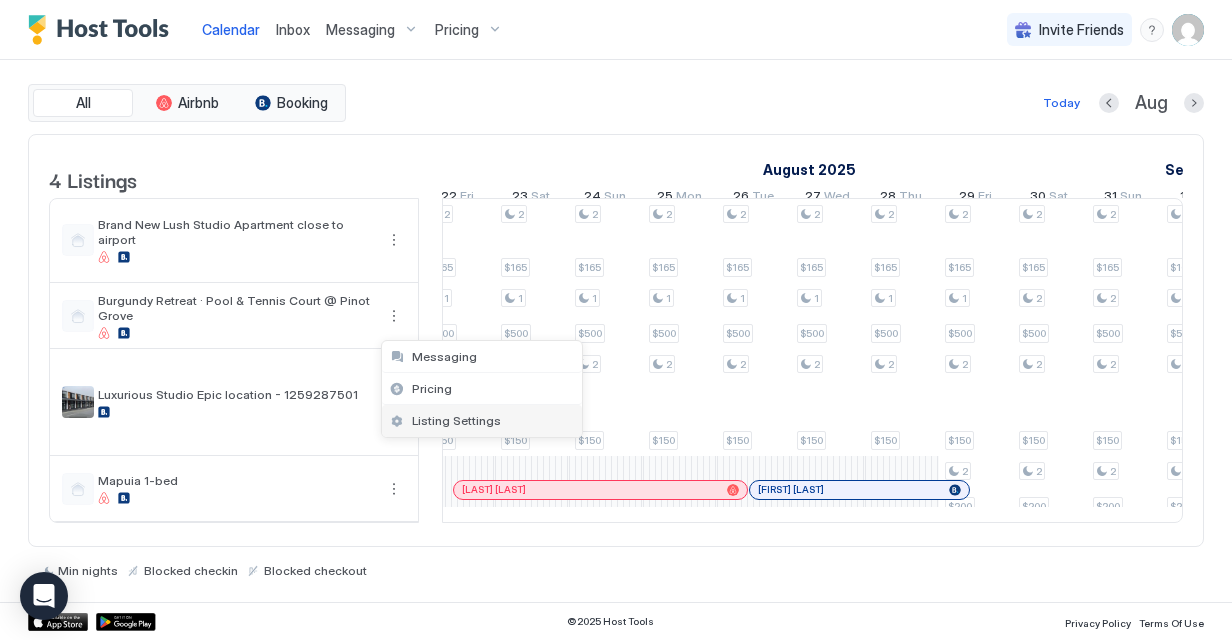 click on "Listing Settings" at bounding box center (456, 420) 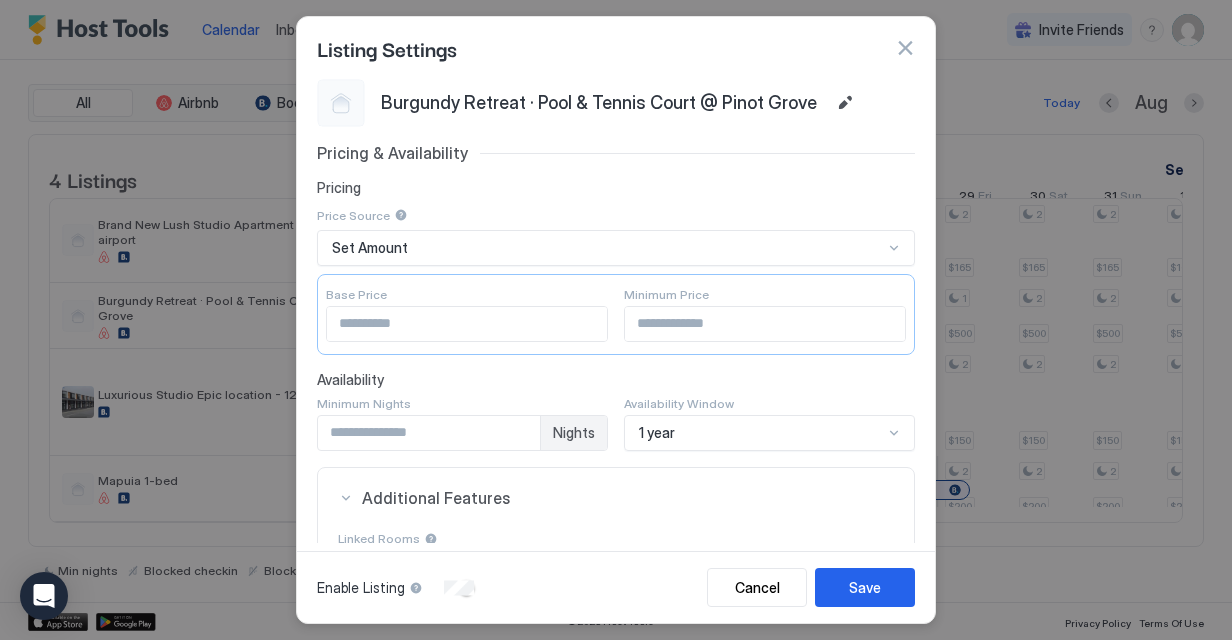 click at bounding box center (905, 48) 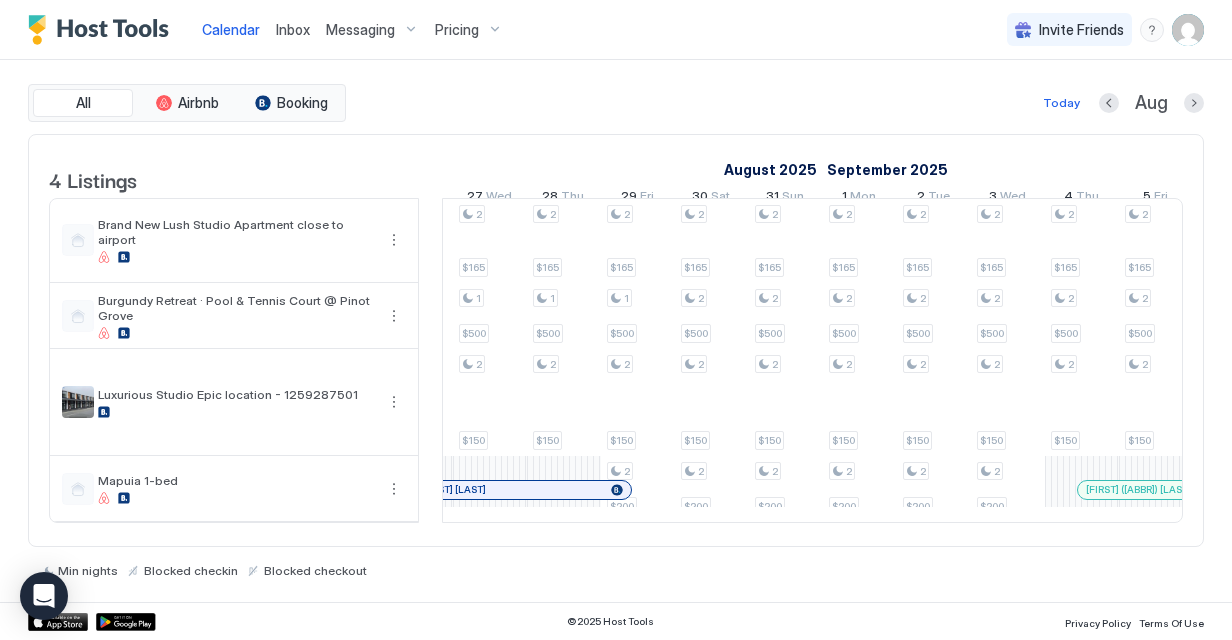 click at bounding box center [1188, 30] 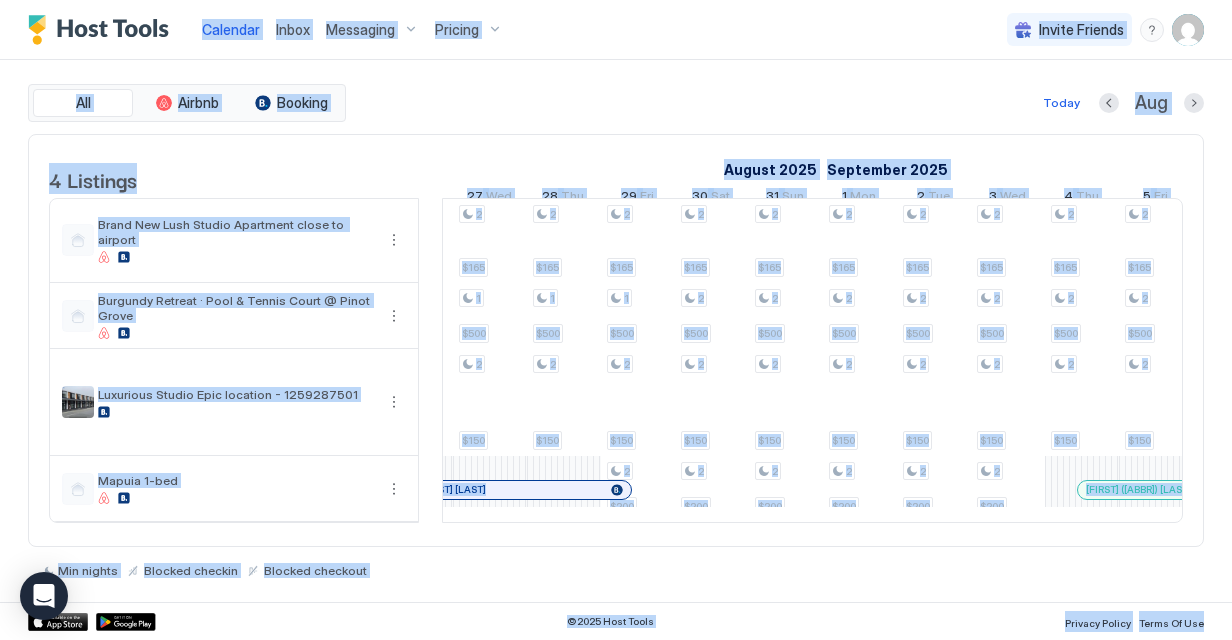 click at bounding box center [1188, 30] 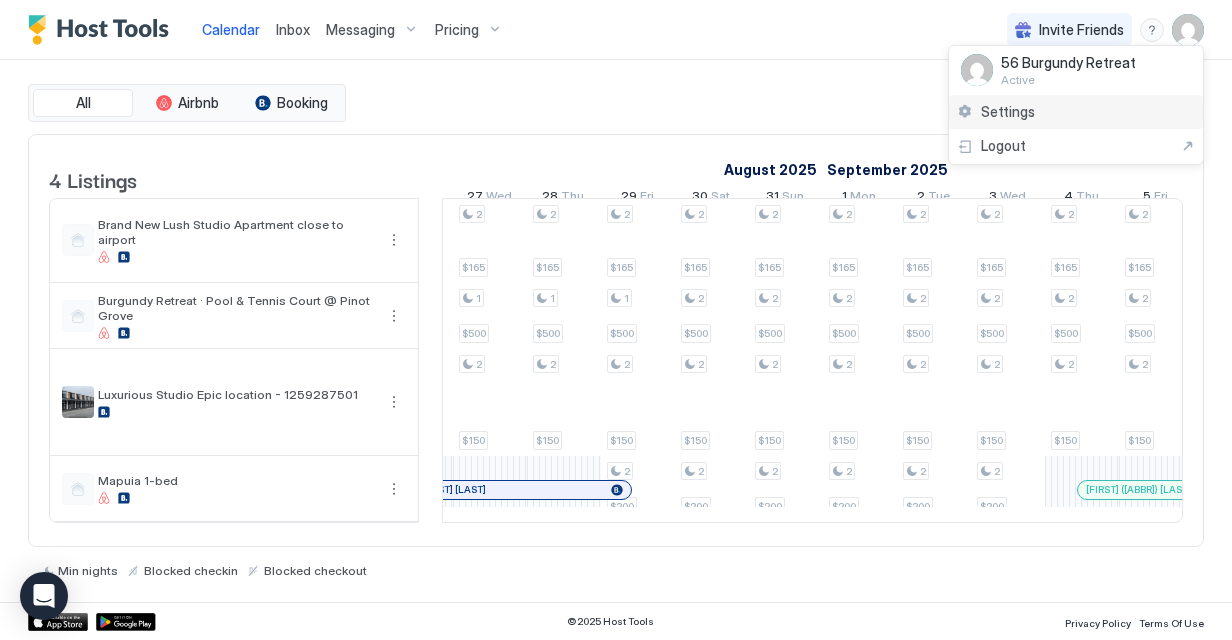 click on "Settings" at bounding box center (1076, 112) 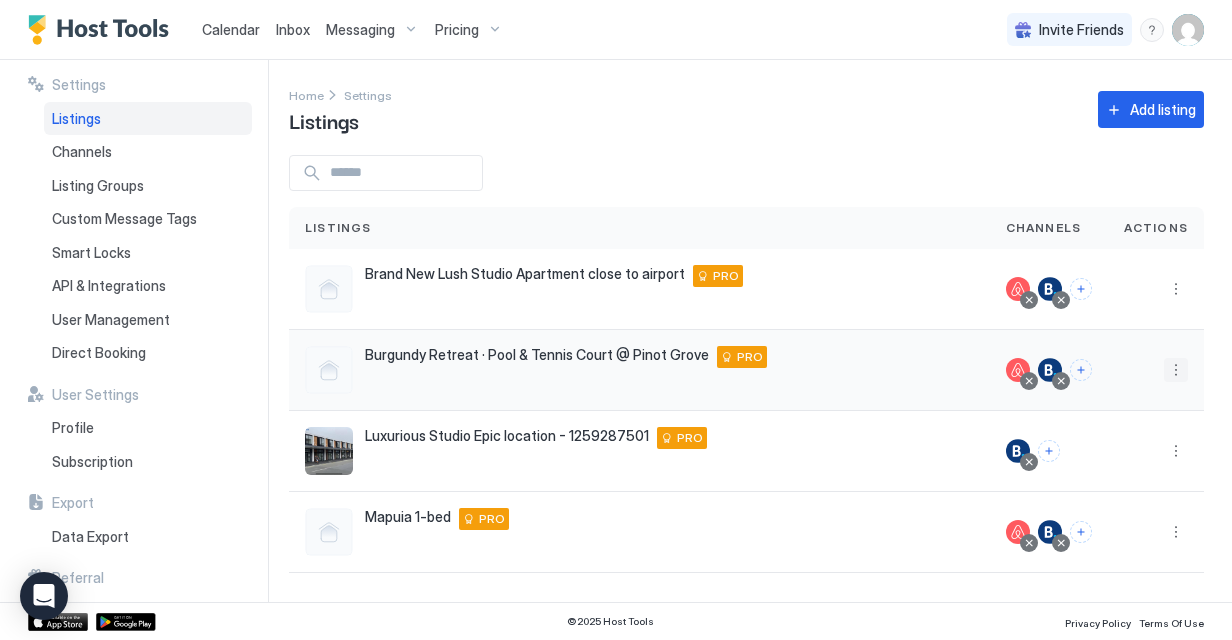 click at bounding box center [1176, 370] 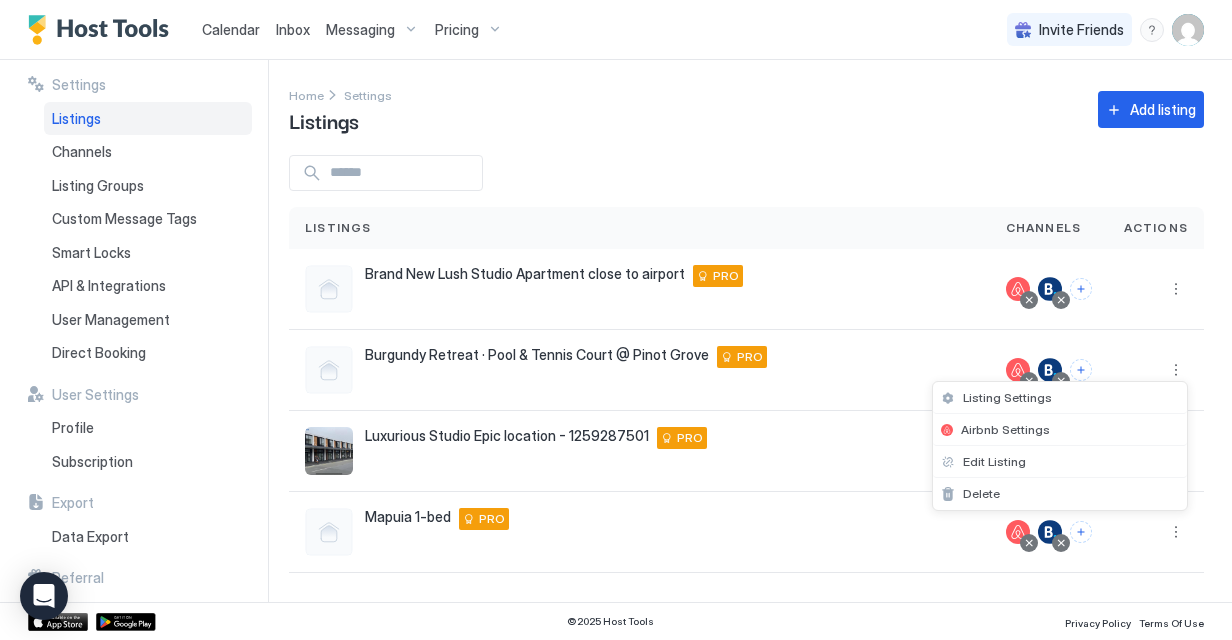 click at bounding box center (616, 320) 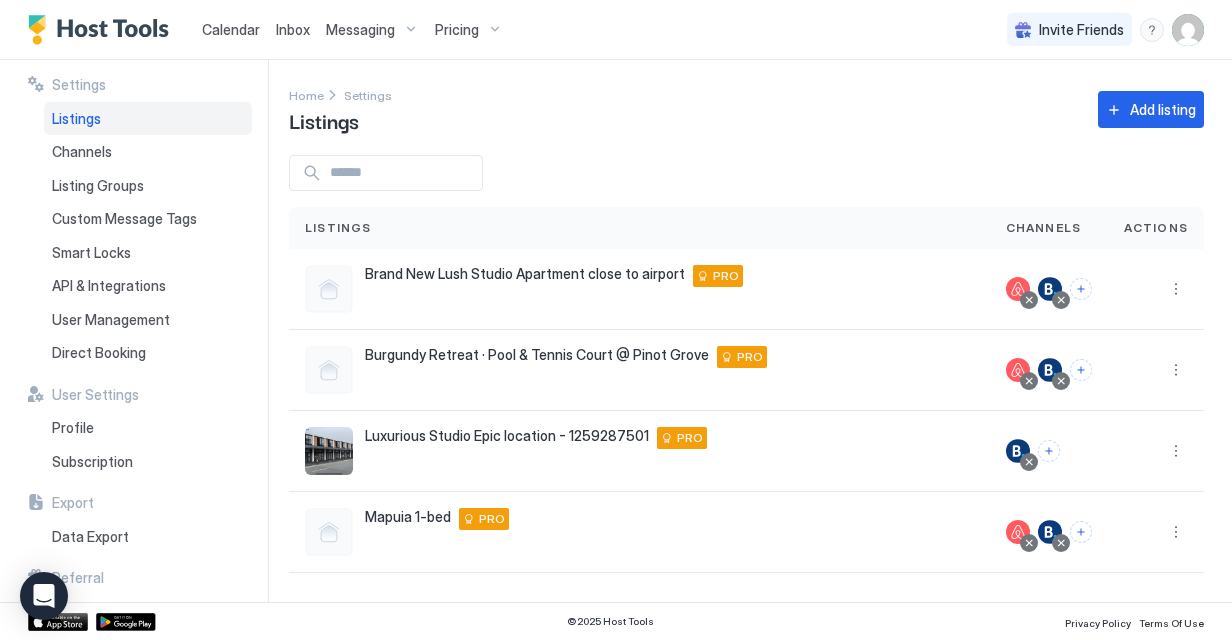 click on "Pricing" at bounding box center (457, 30) 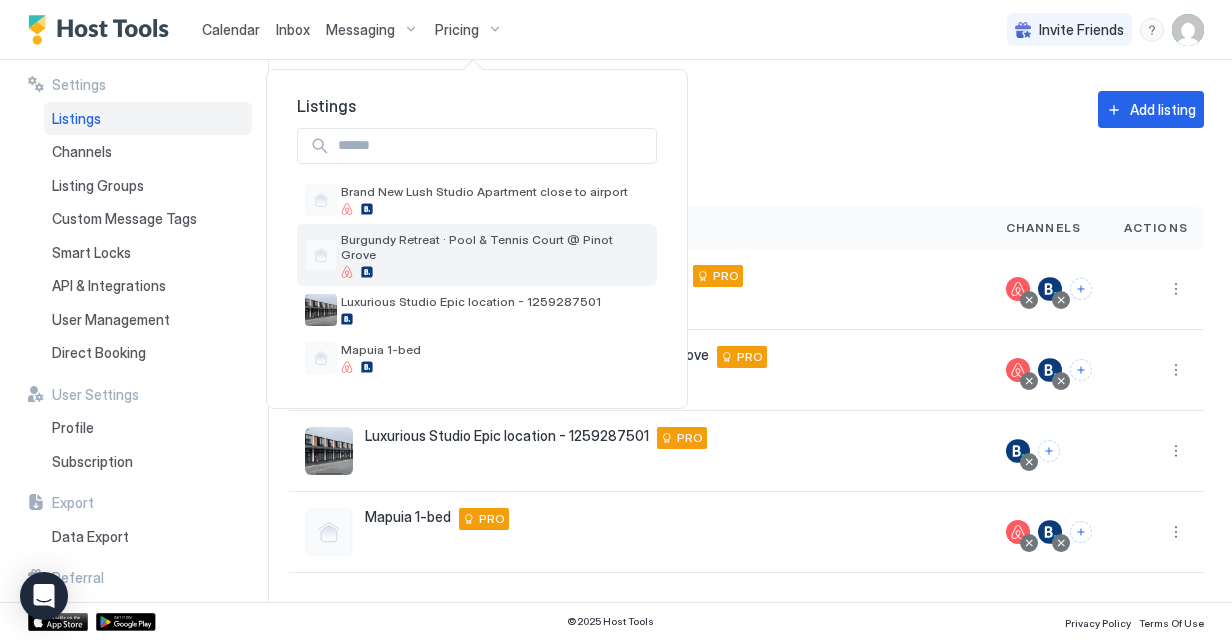click on "Burgundy Retreat · Pool & Tennis Court @ Pinot Grove" at bounding box center [495, 247] 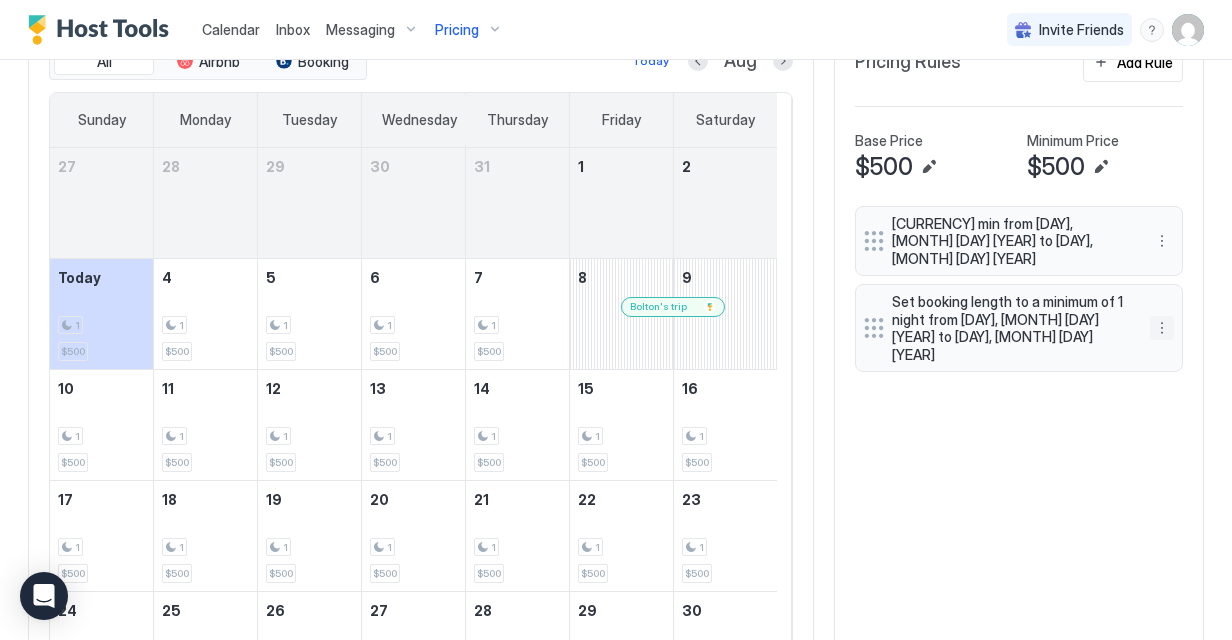 click at bounding box center (1162, 328) 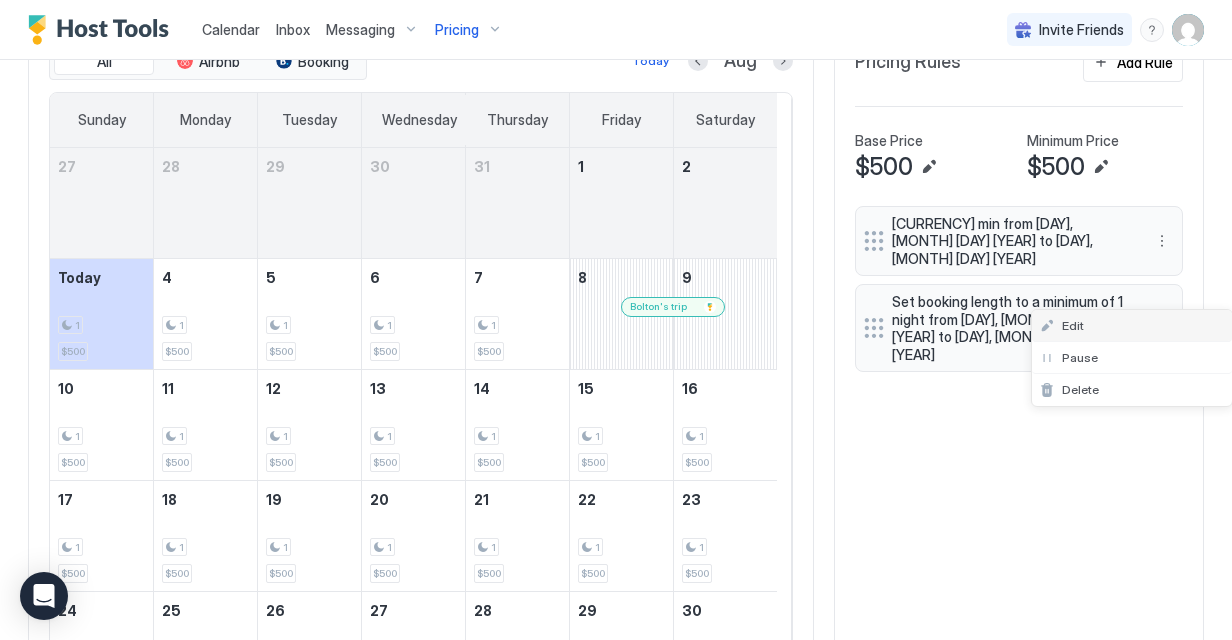 click on "Edit" at bounding box center (1132, 326) 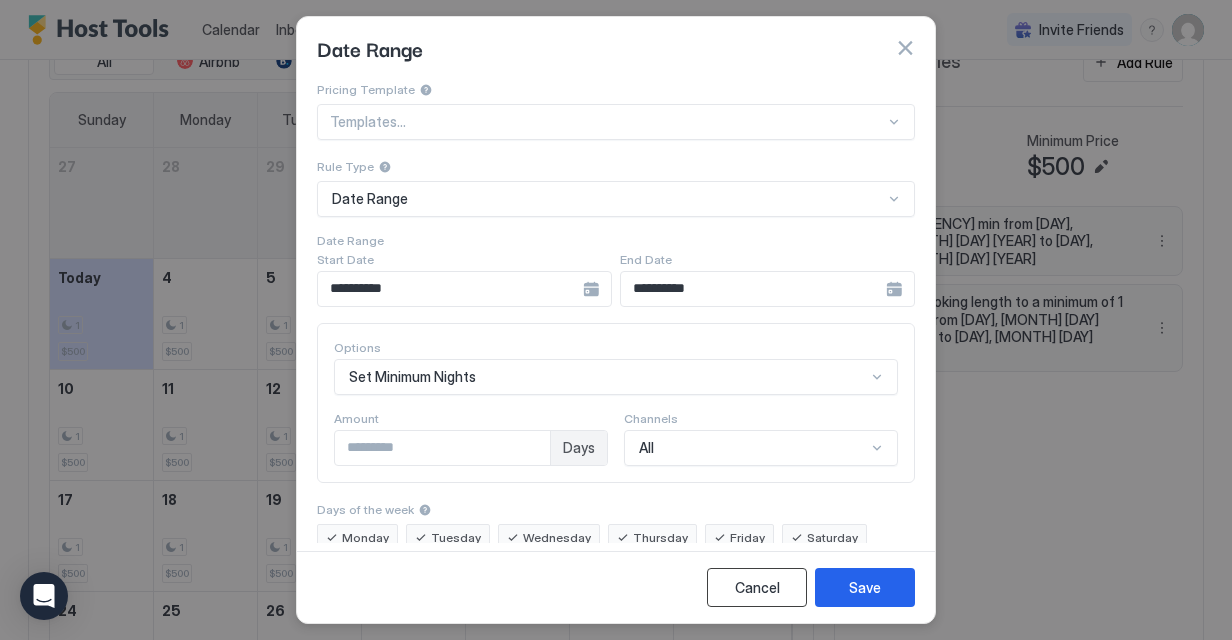 click on "Cancel" at bounding box center [757, 587] 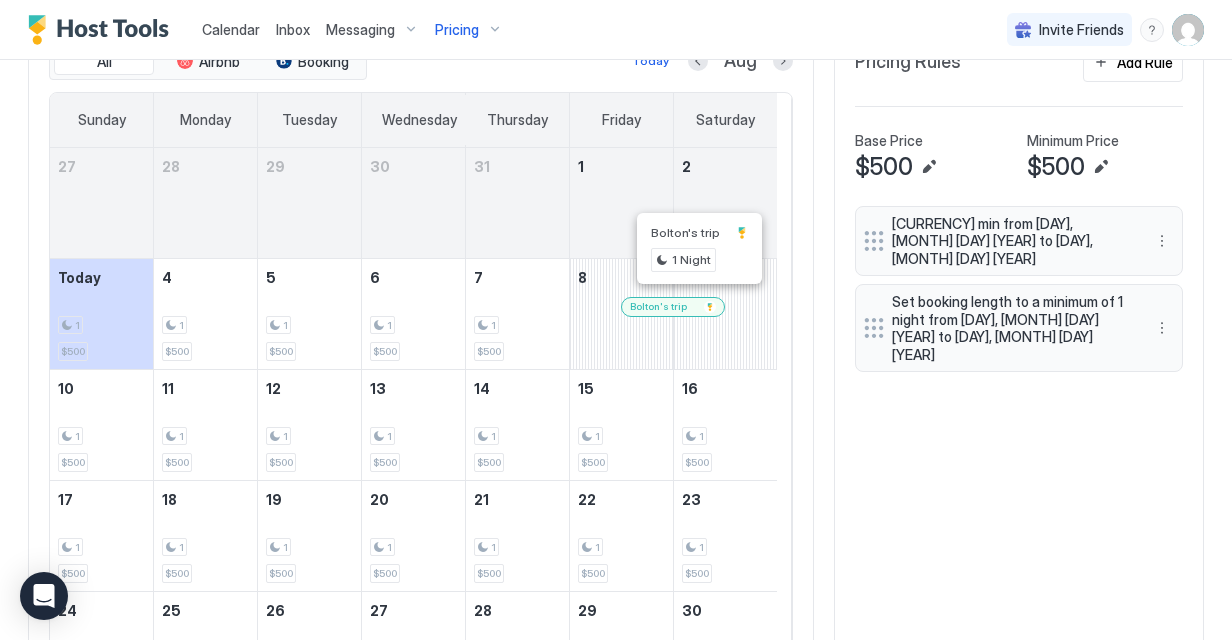 click at bounding box center [697, 307] 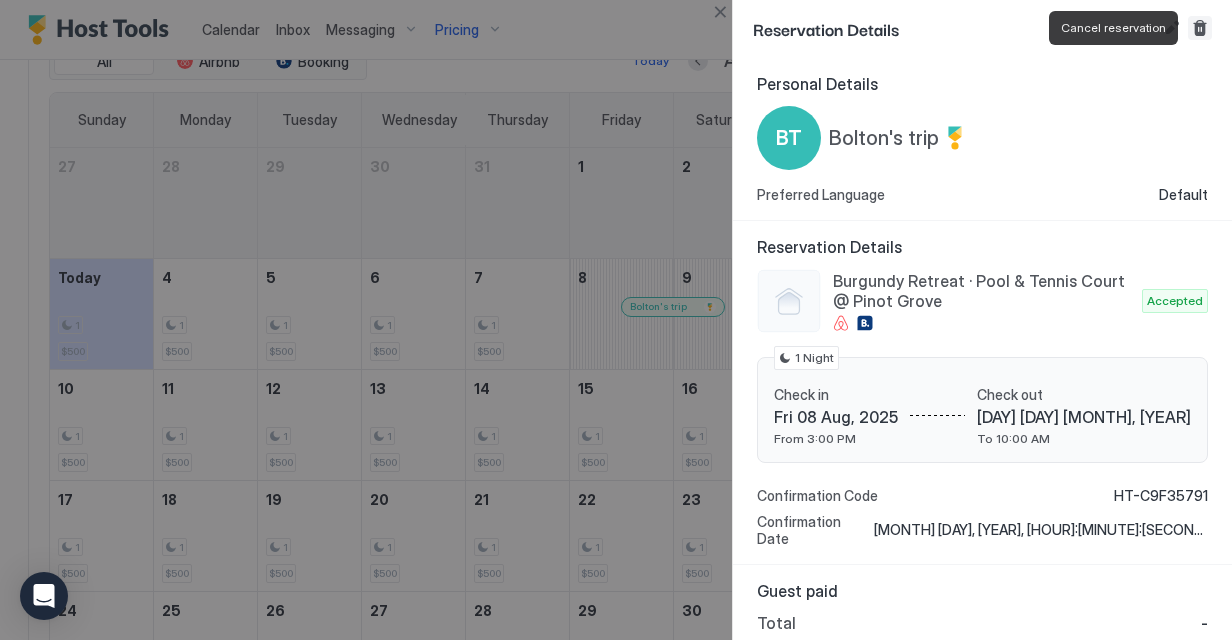 click at bounding box center [1200, 28] 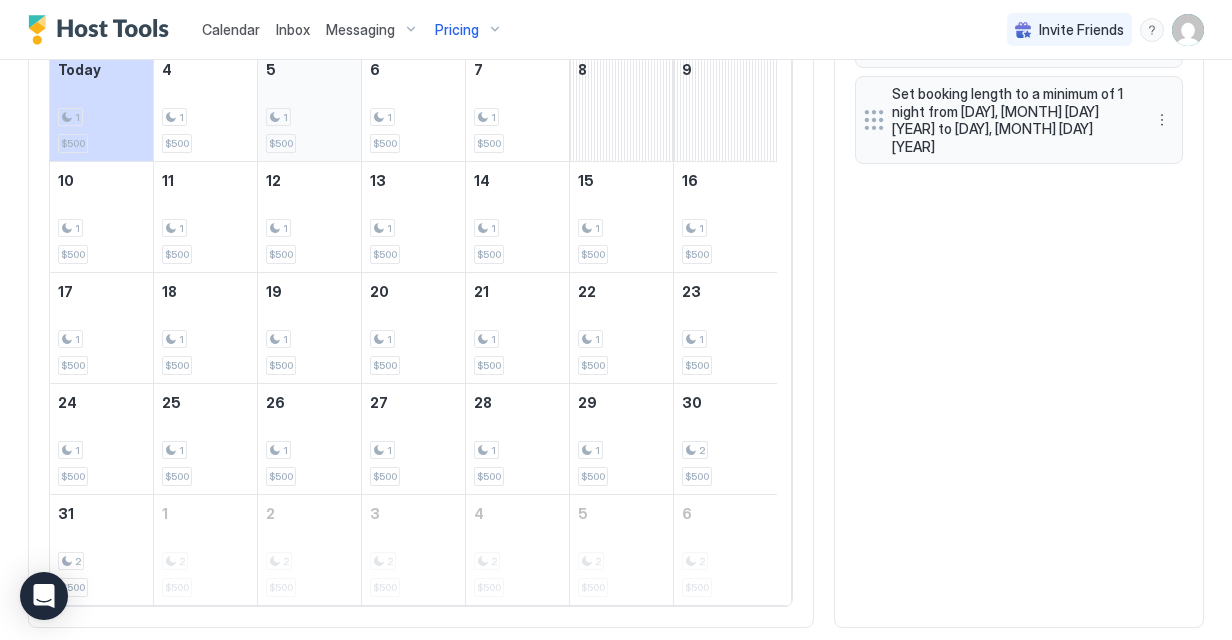 scroll, scrollTop: 782, scrollLeft: 0, axis: vertical 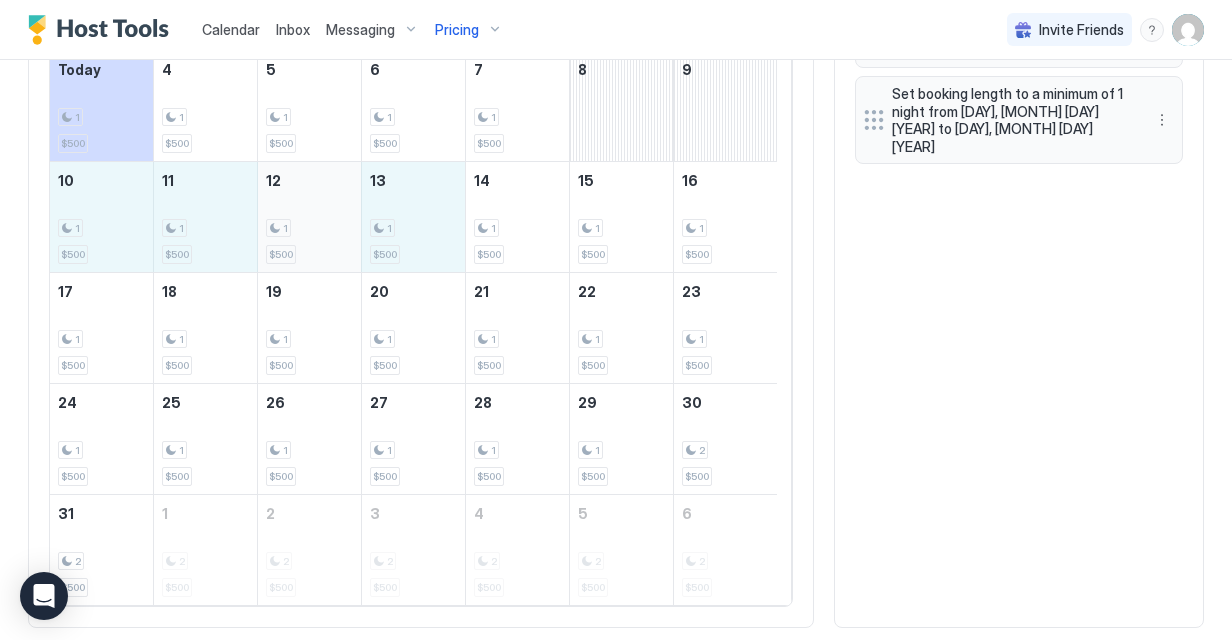 drag, startPoint x: 68, startPoint y: 183, endPoint x: 352, endPoint y: 254, distance: 292.7405 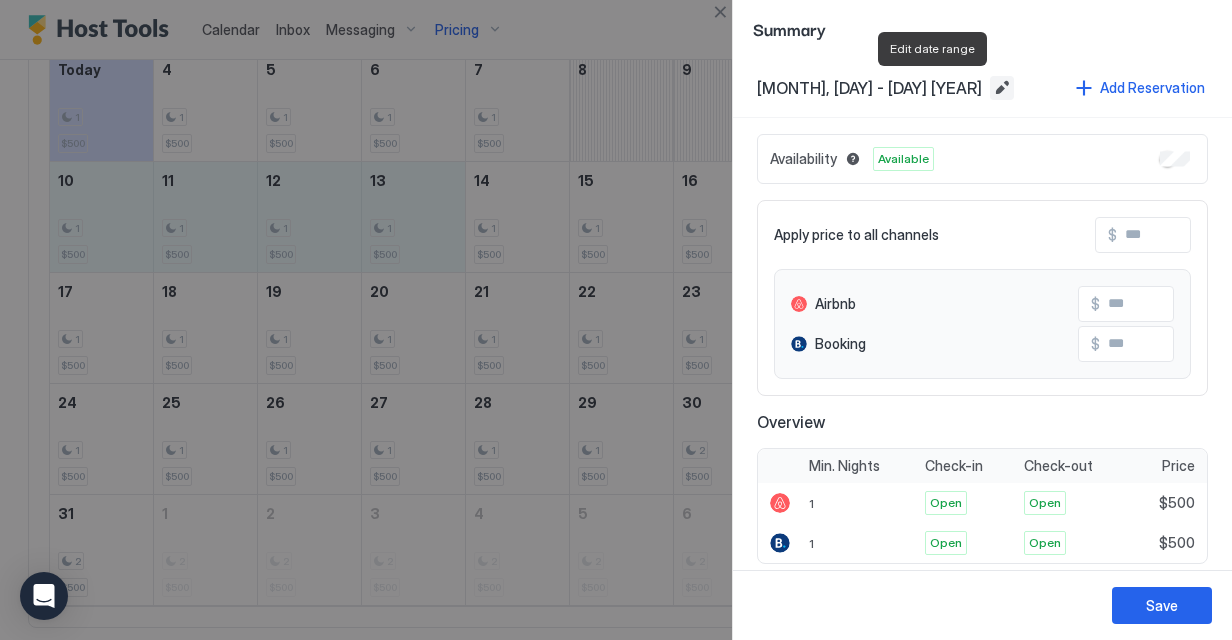 click at bounding box center (1002, 88) 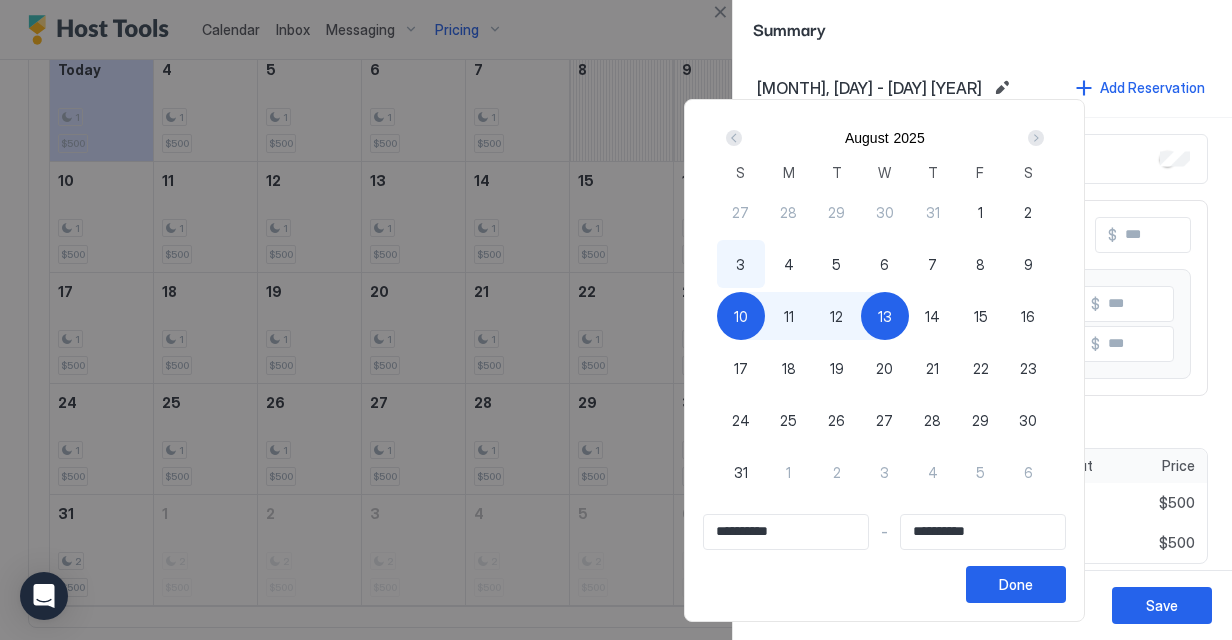 click at bounding box center [616, 320] 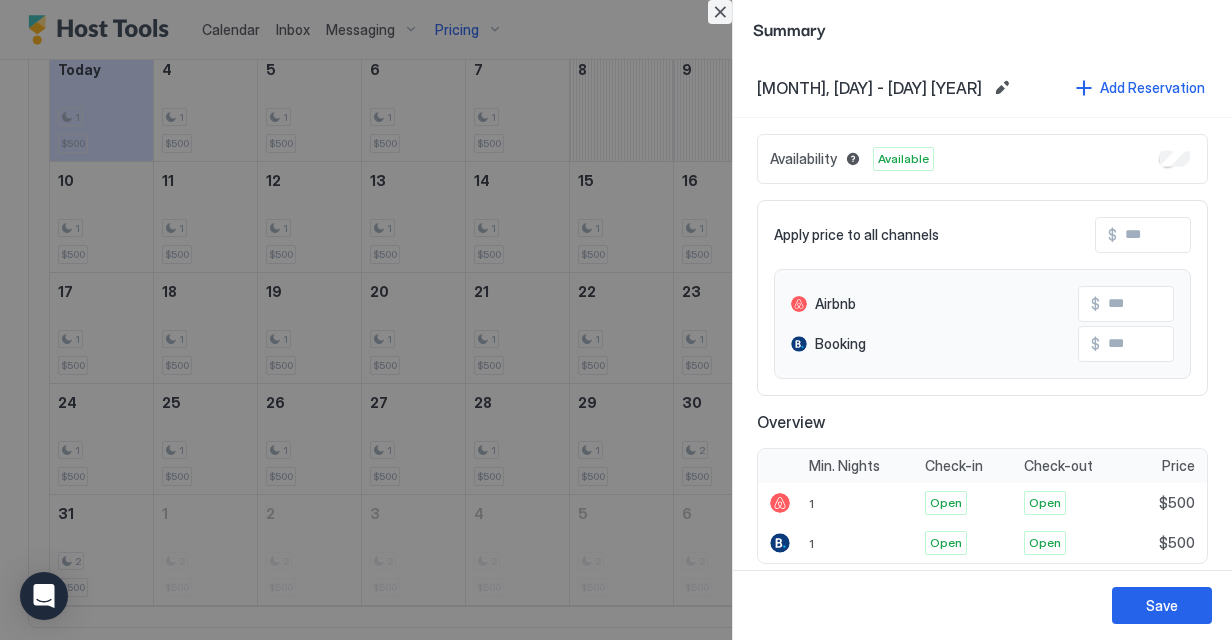 click at bounding box center (720, 12) 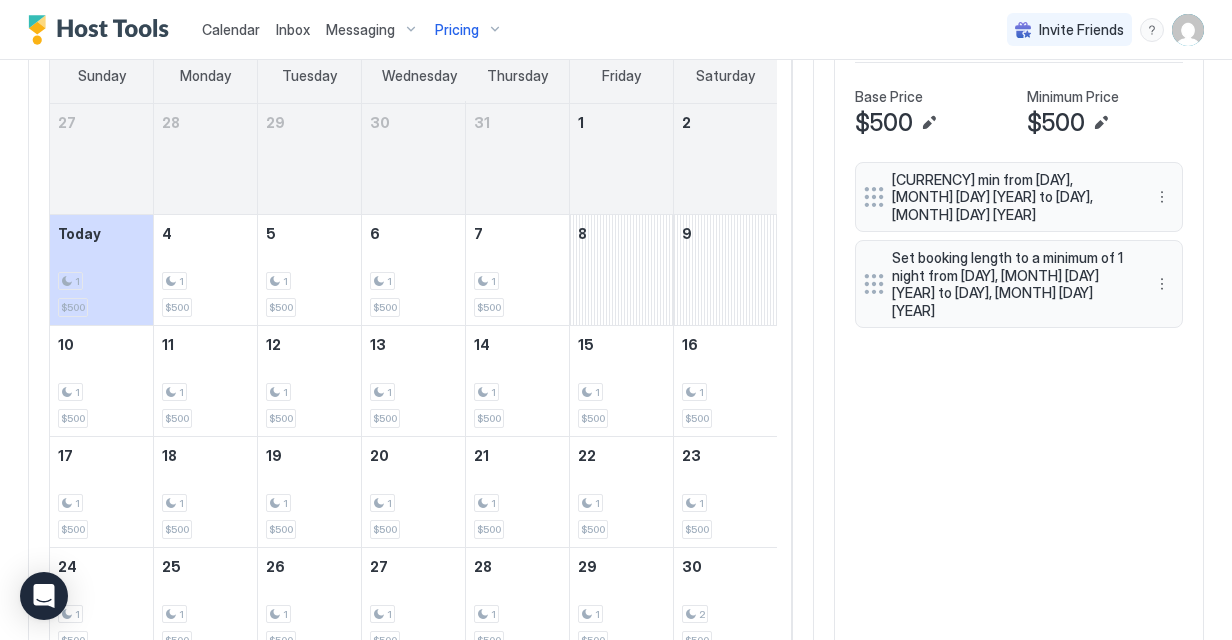 scroll, scrollTop: 612, scrollLeft: 0, axis: vertical 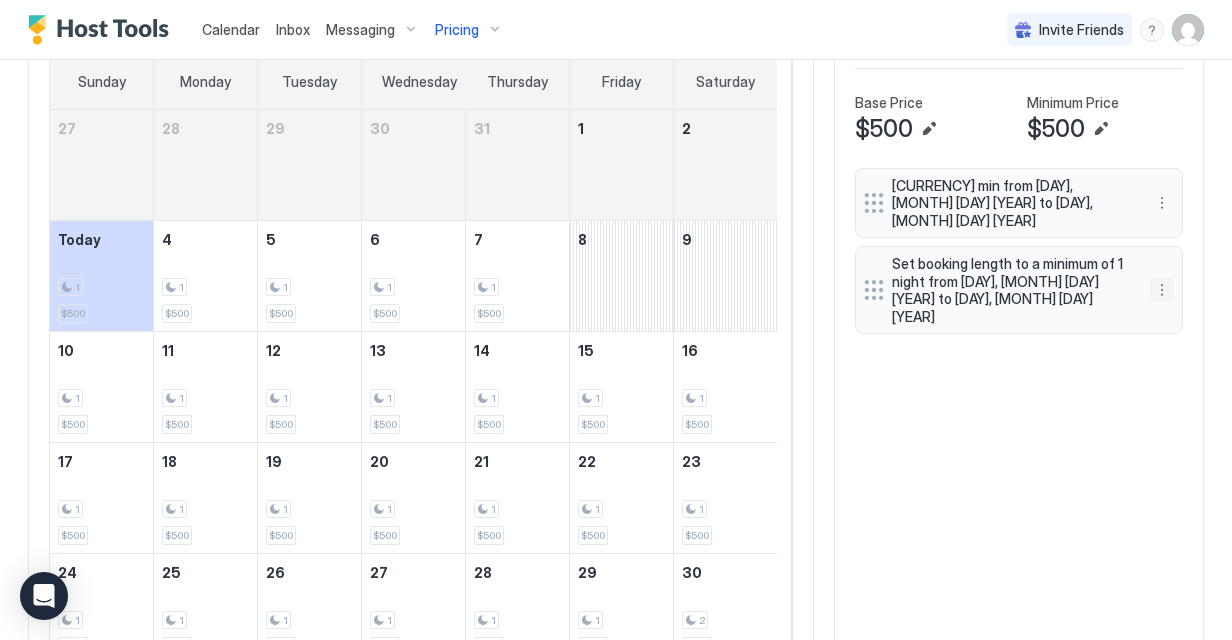 click at bounding box center (1162, 290) 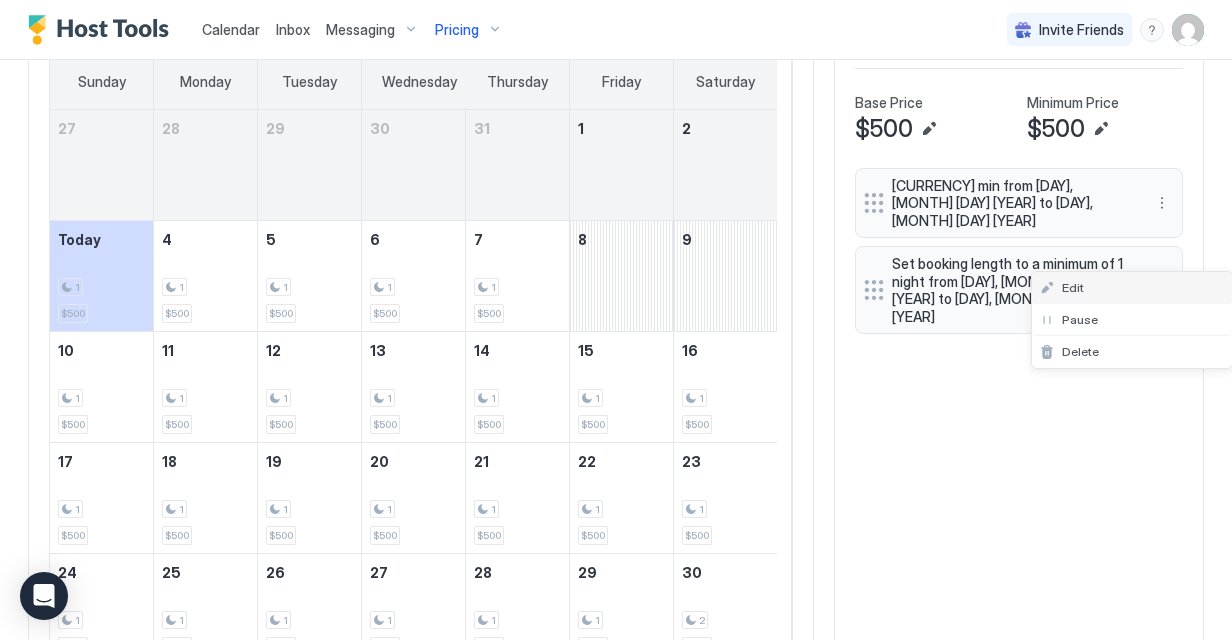 click on "Edit" at bounding box center [1073, 287] 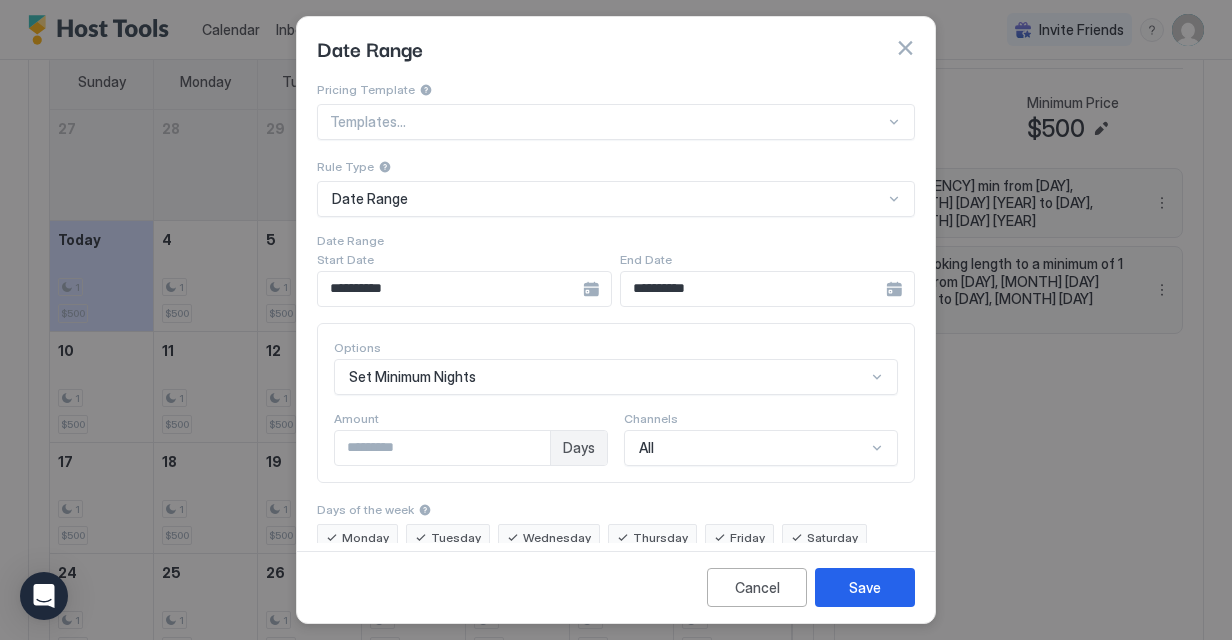 scroll, scrollTop: 59, scrollLeft: 0, axis: vertical 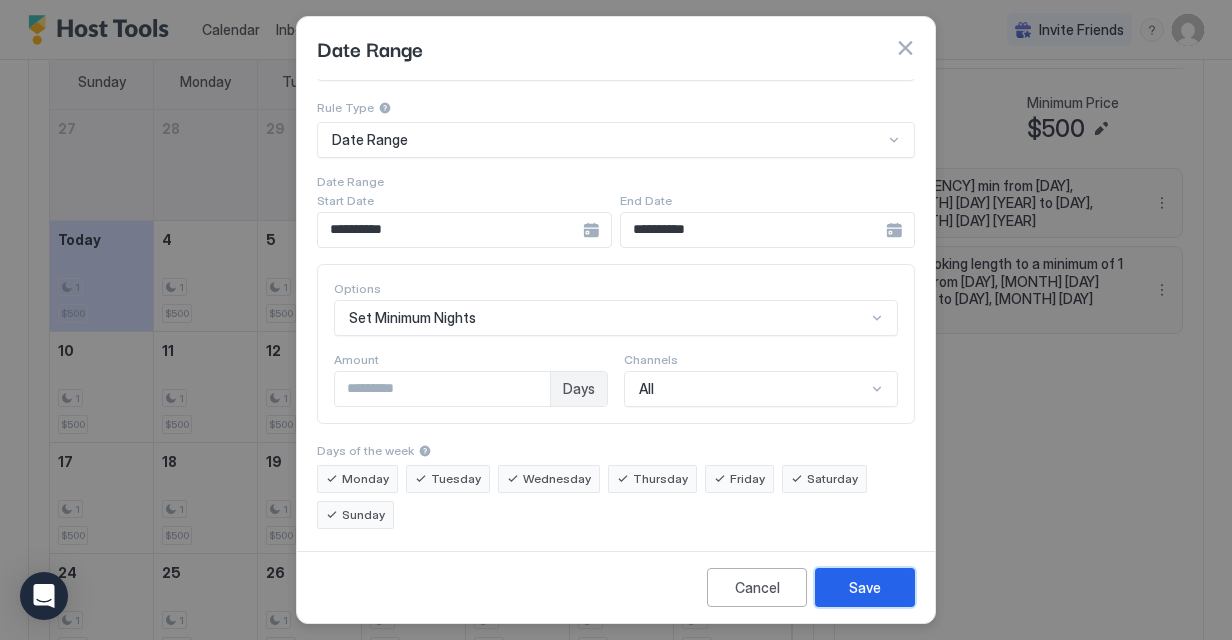 click on "Save" at bounding box center (865, 587) 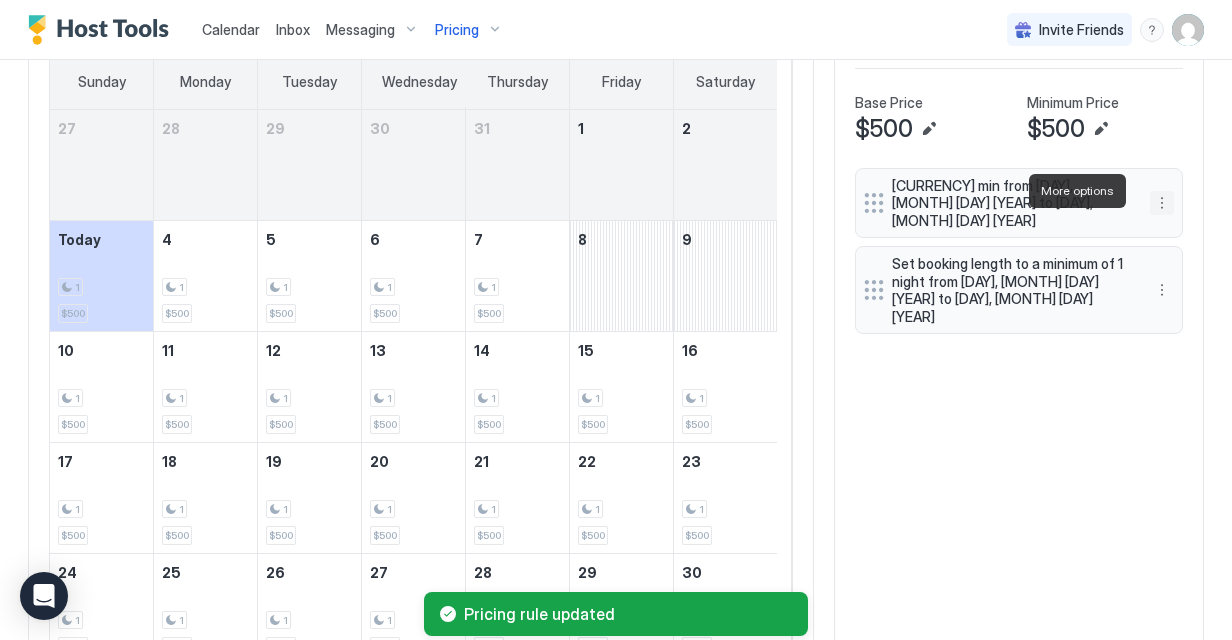 click at bounding box center [1162, 203] 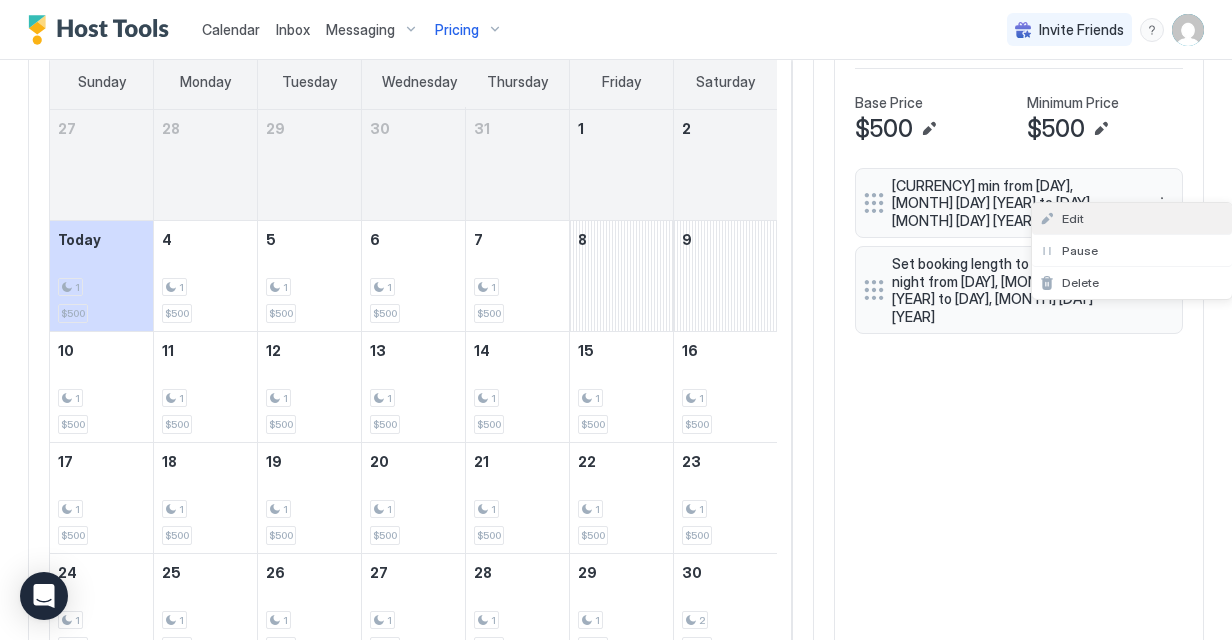 click on "Edit" at bounding box center (1132, 219) 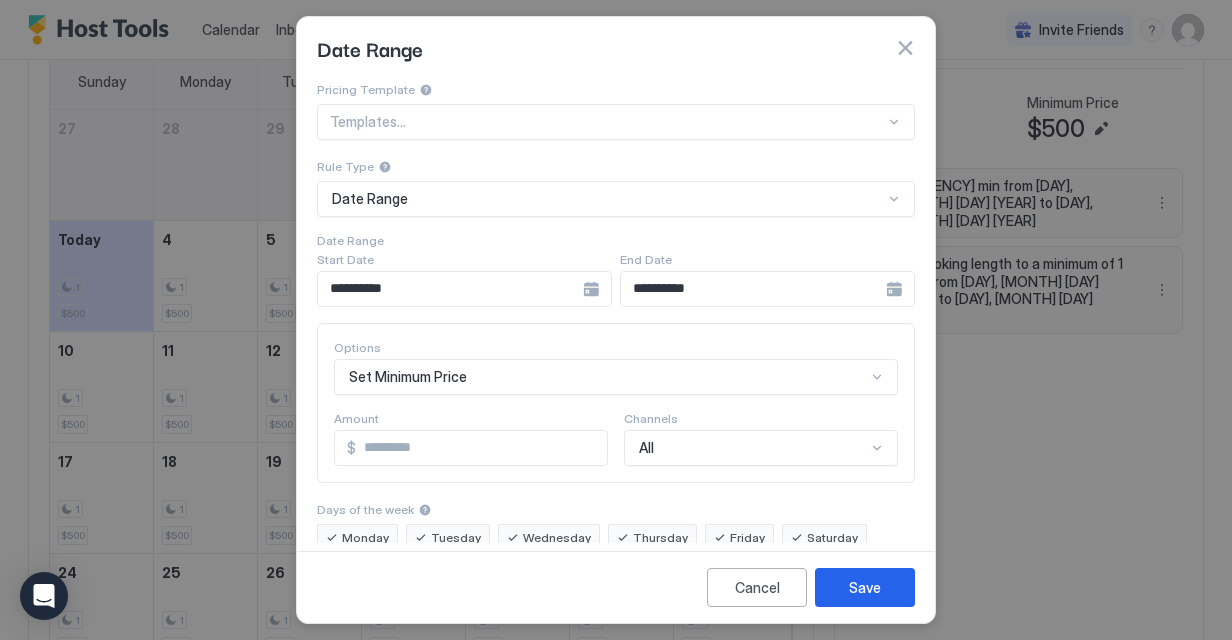 scroll, scrollTop: 59, scrollLeft: 0, axis: vertical 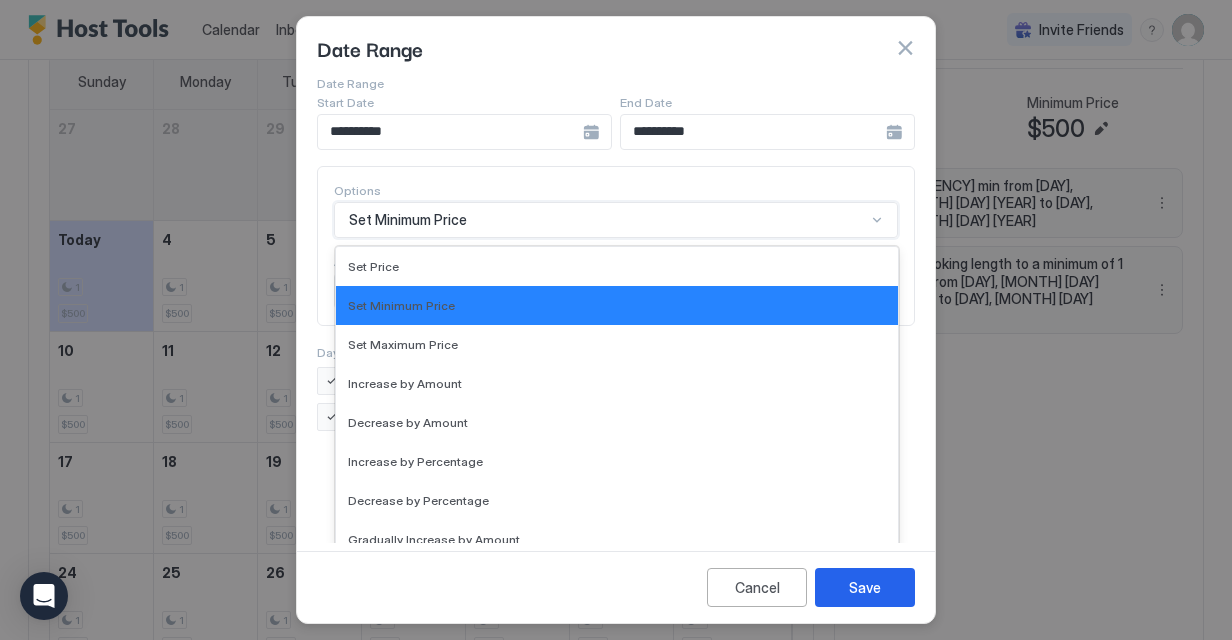 click on "17 results available. Use Up and Down to choose options, press Enter to select the currently focused option, press Escape to exit the menu, press Tab to select the option and exit the menu. Set Minimum Price Set Price Set Minimum Price Set Maximum Price Increase by Amount Decrease by Amount Increase by Percentage Decrease by Percentage Gradually Increase by Amount Gradually Decrease by Amount, Chronological Gradually Decrease by Amount, Reverse Chronological Gradually Increase by Percentage Gradually Decrease by Percentage, Chronological Gradually Decrease by Percentage, Reverse Chronological Set Minimum Nights Set Availability Block Check-in Block Check-out" at bounding box center [616, 220] 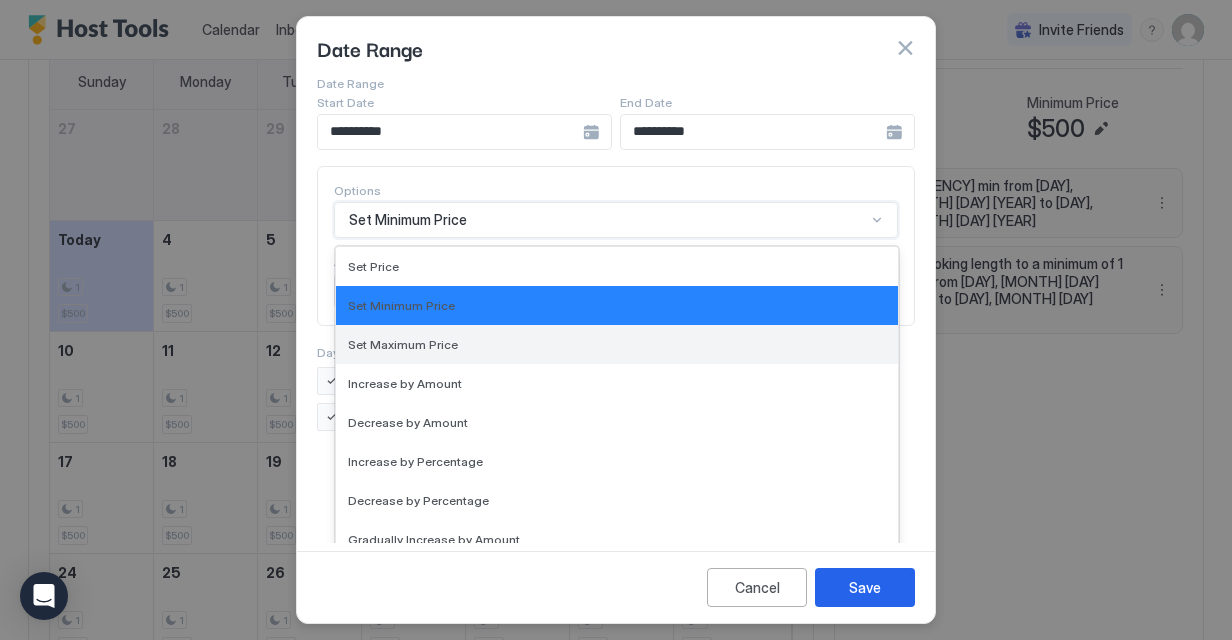click on "Set Maximum Price" at bounding box center [617, 344] 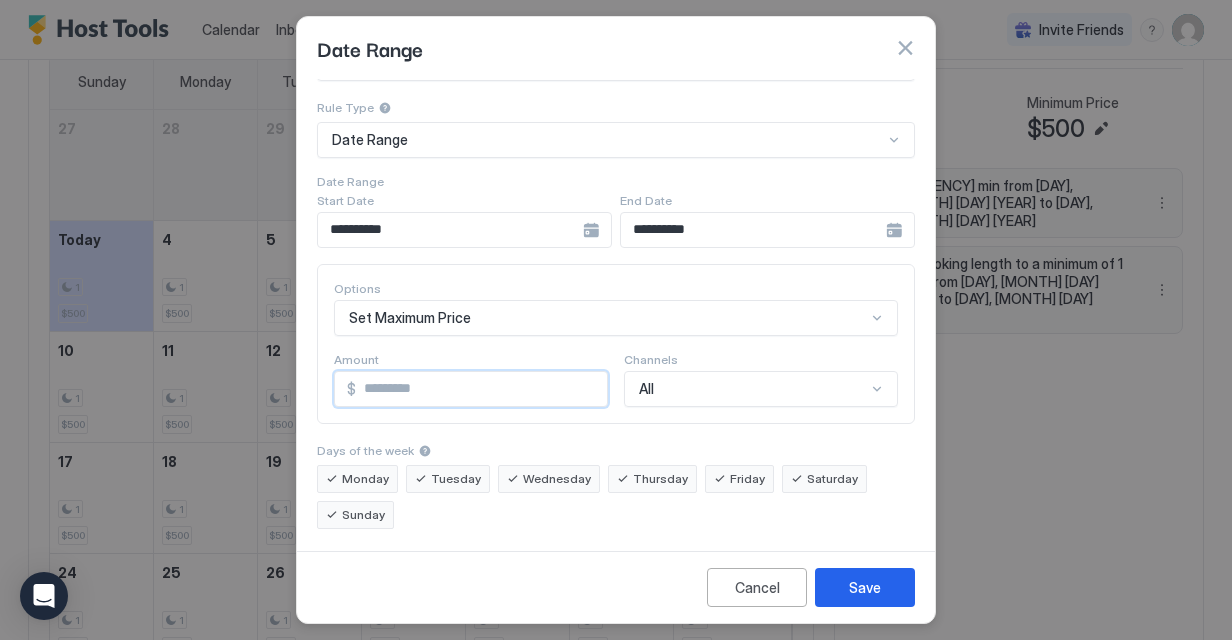 click on "***" at bounding box center [481, 389] 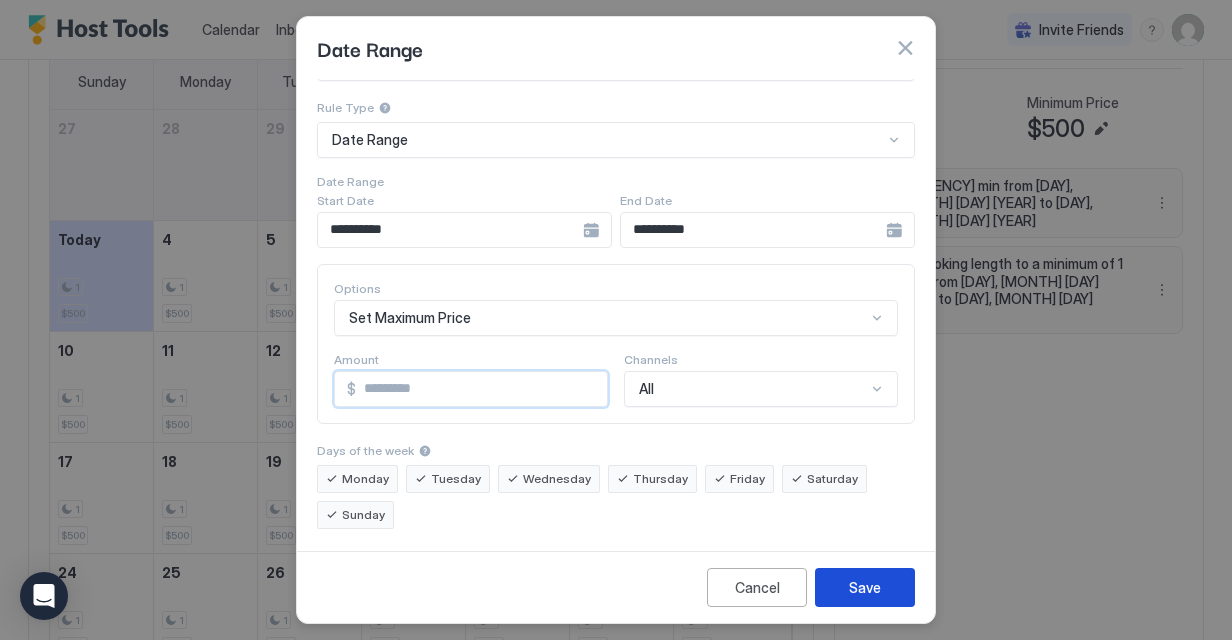type on "***" 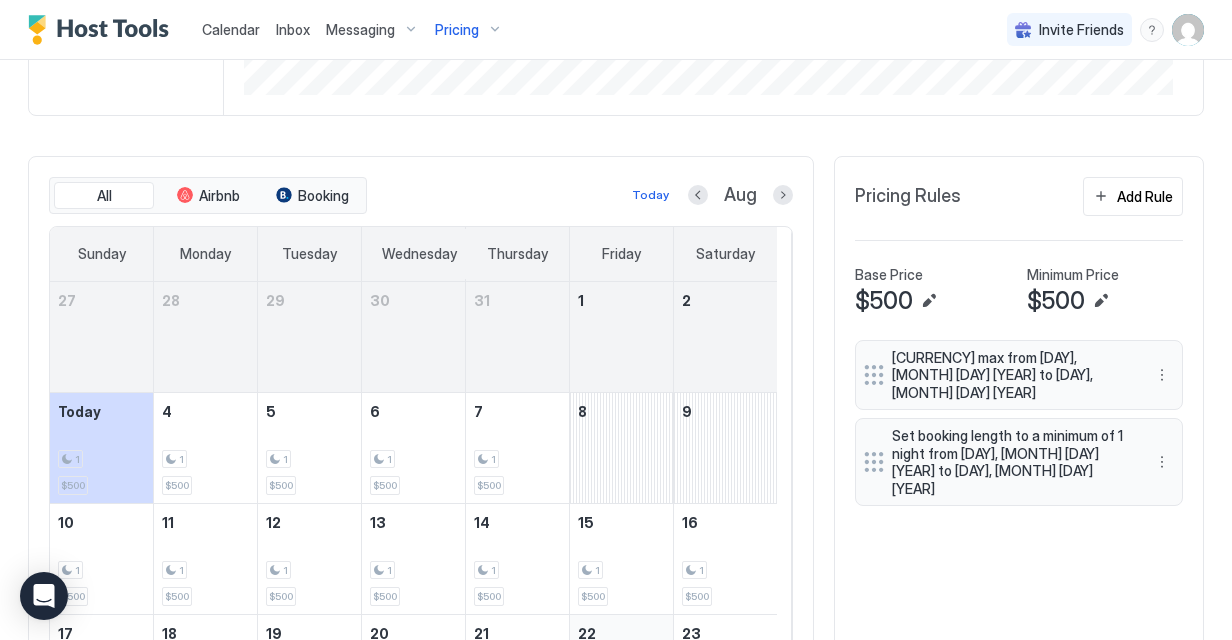 scroll, scrollTop: 692, scrollLeft: 0, axis: vertical 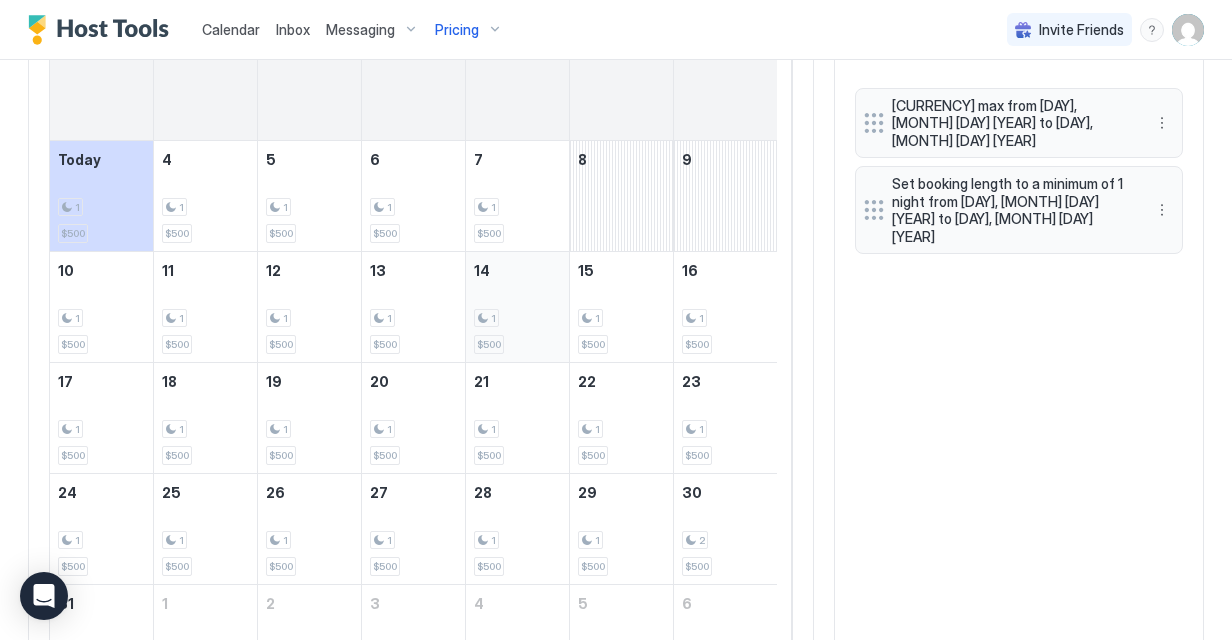 click on "1 $500" at bounding box center [517, 307] 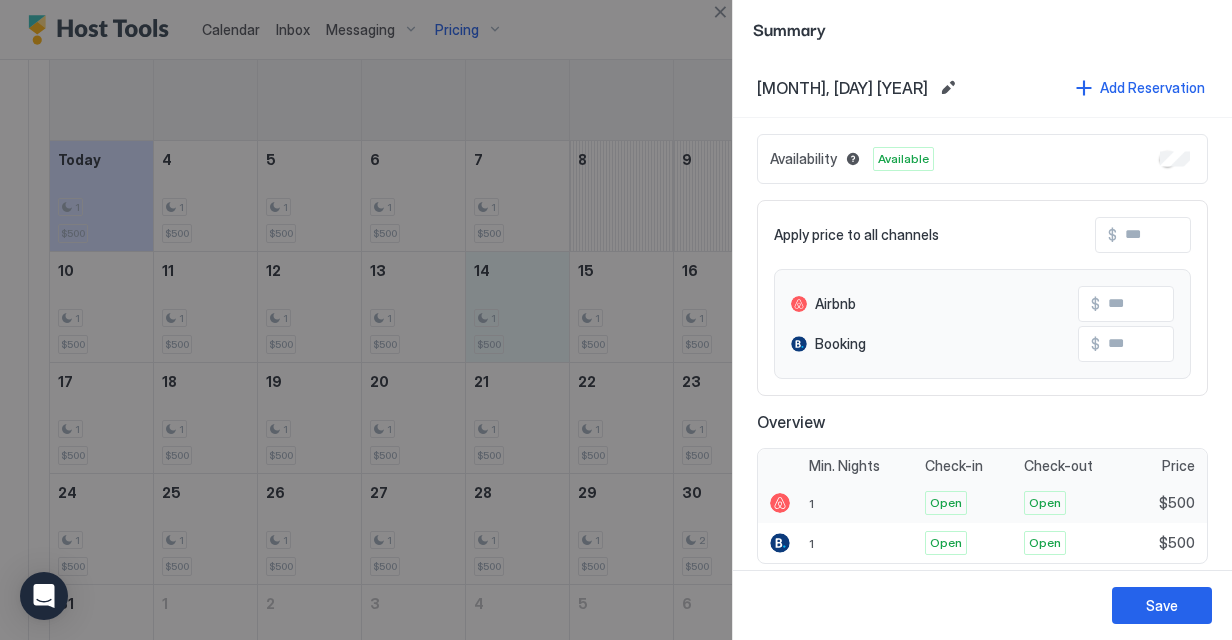 click on "$500" at bounding box center (1169, 503) 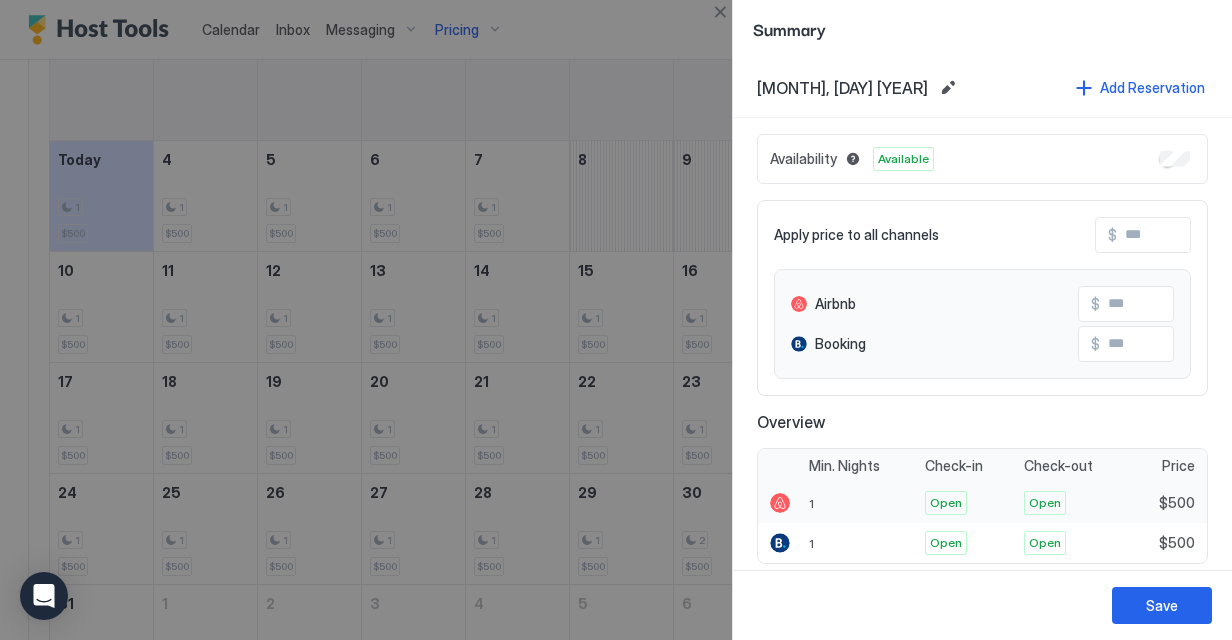 click on "$500" at bounding box center [1166, 503] 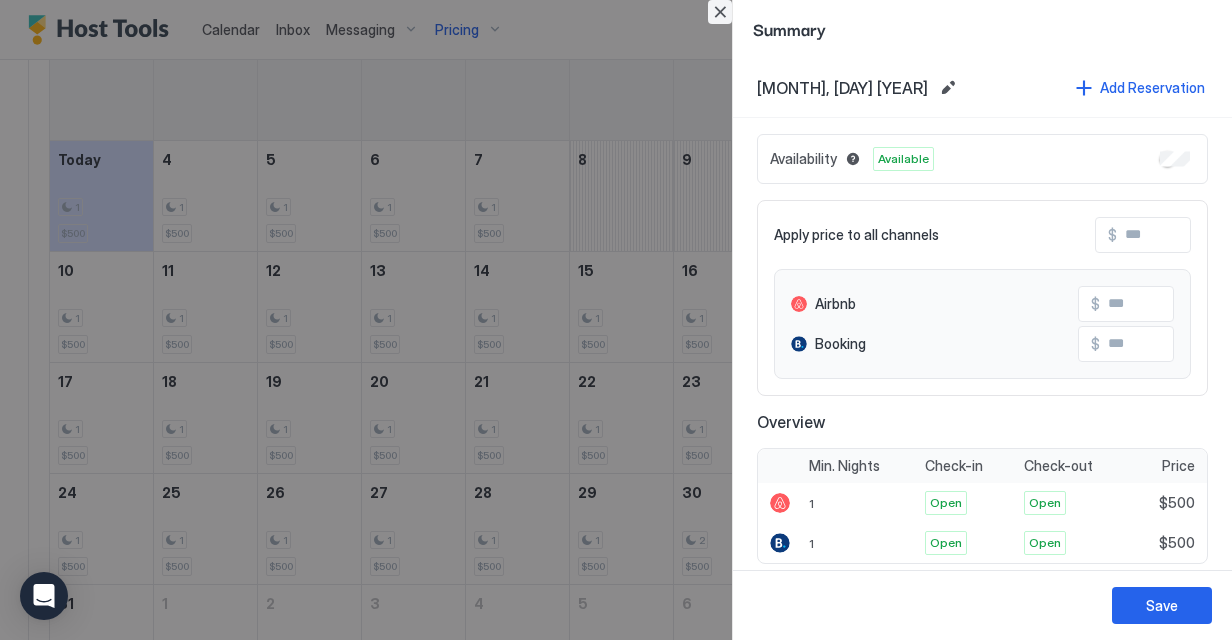 click at bounding box center (720, 12) 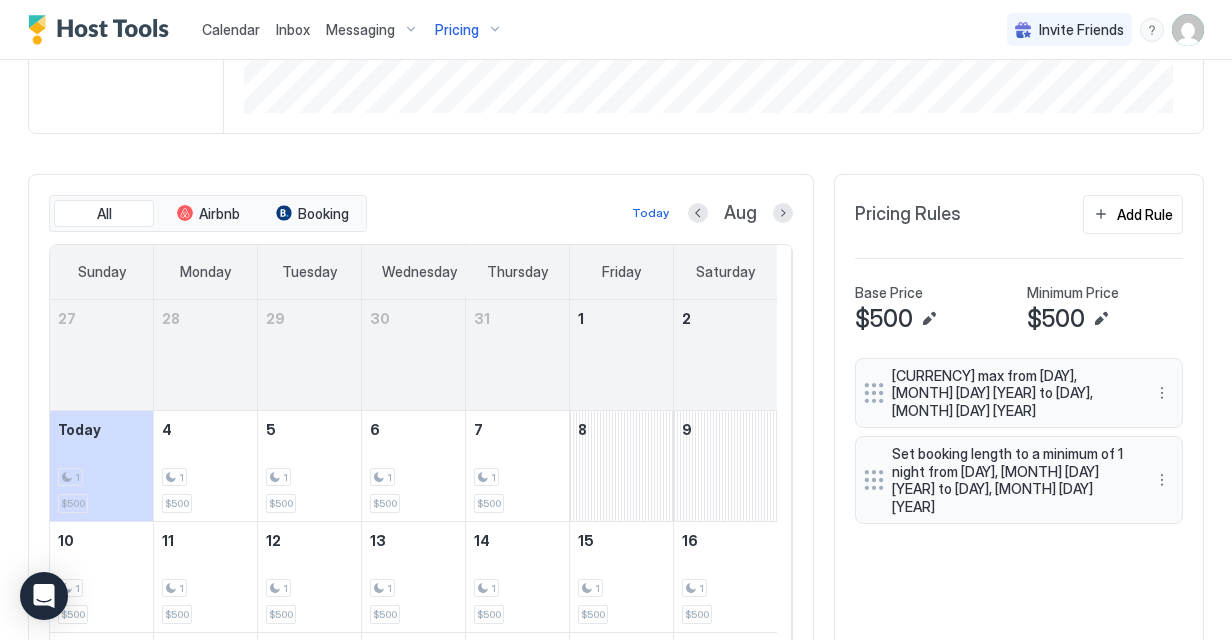 scroll, scrollTop: 0, scrollLeft: 0, axis: both 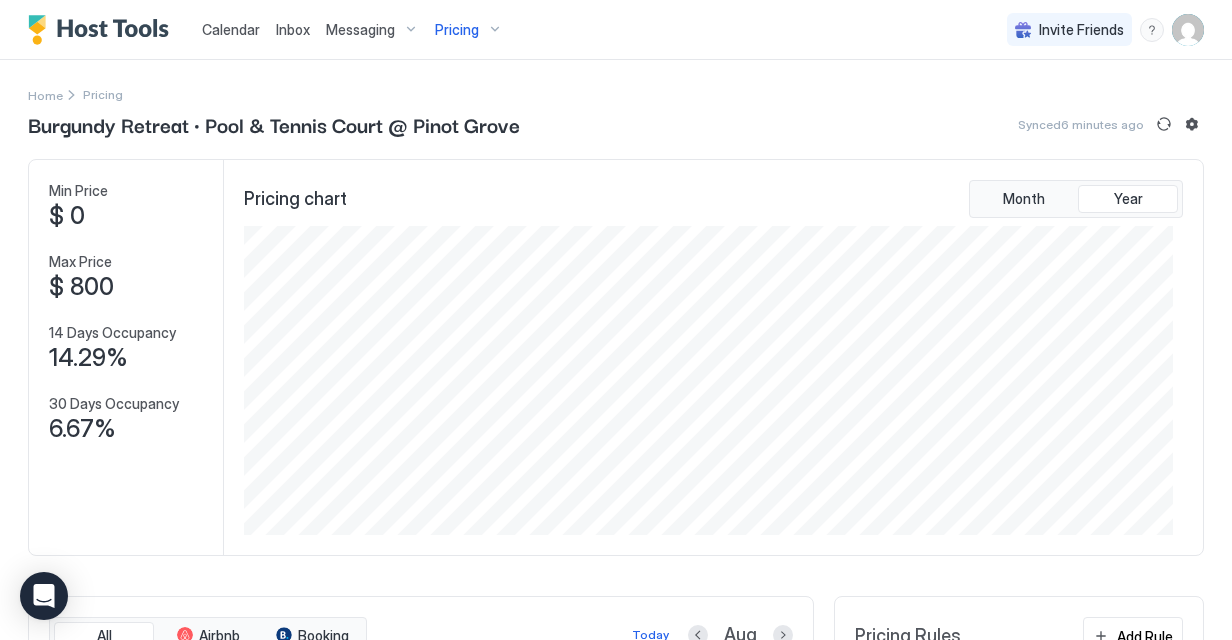click on "Calendar" at bounding box center [231, 29] 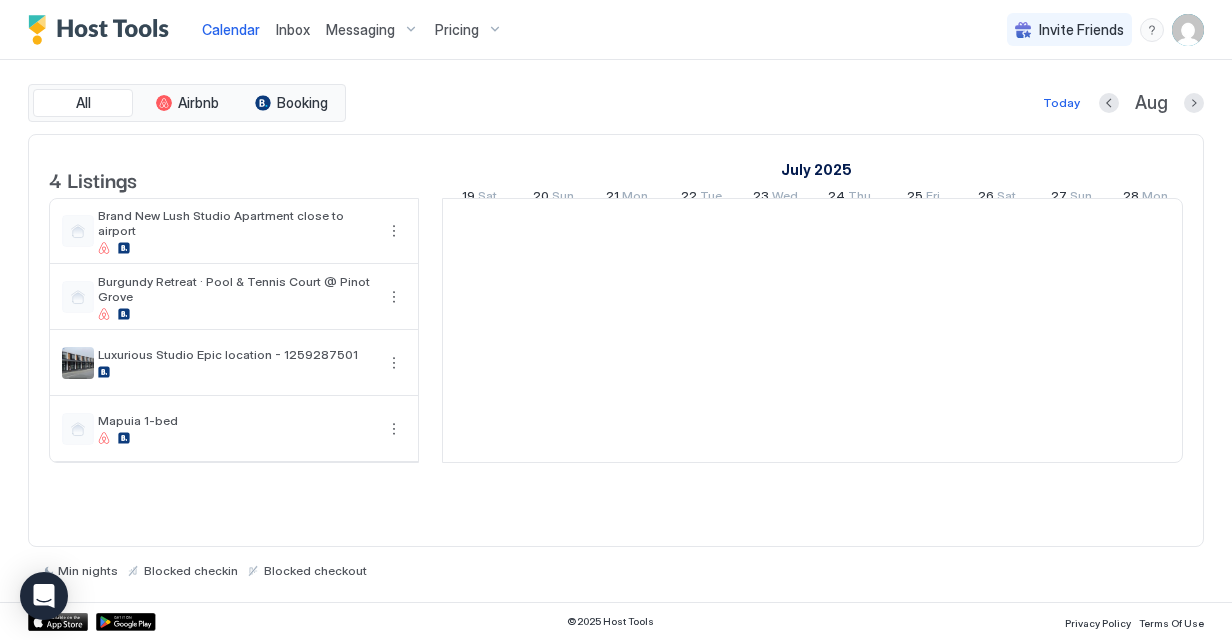 scroll, scrollTop: 0, scrollLeft: 1111, axis: horizontal 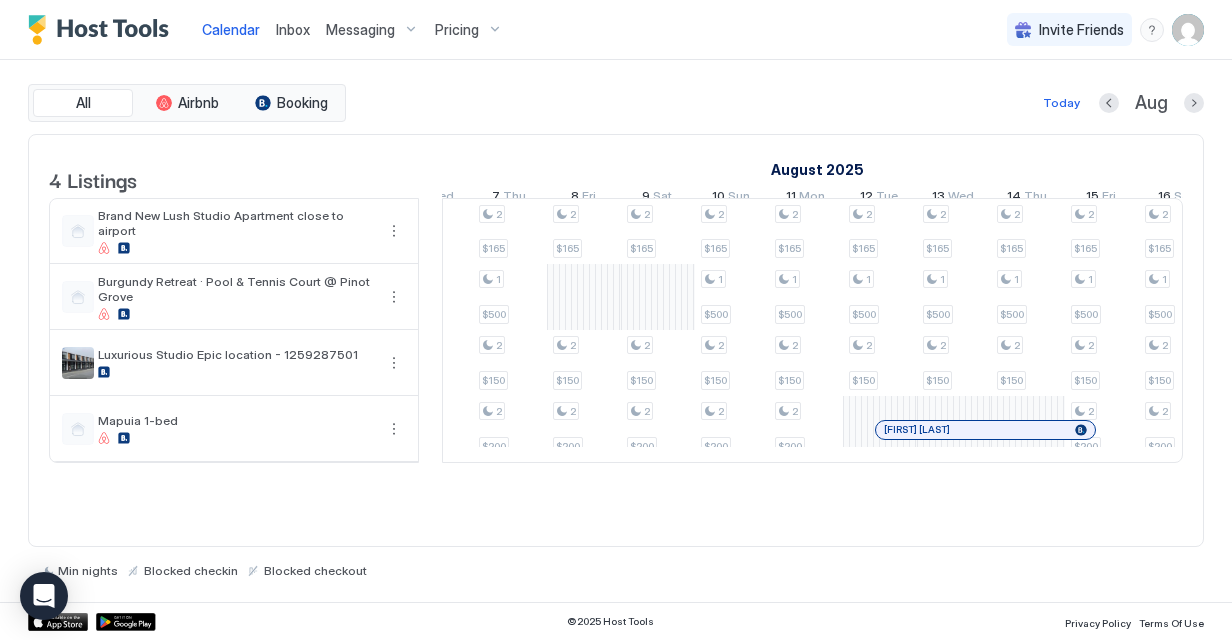 click on "2 $165 1 $500 2 $150 2 $200 2 $165 1 $500 2 $150 2 $200 2 $165 1 $500 2 $150 2 $200 2 $165 1 $500 2 $150 2 $200 2 $165 1 $500 2 $150 2 $200 2 $165 2 $150 2 $200 2 $165 2 $150 2 $200 2 $165 1 $500 2 $150 2 $200 2 $165 1 $500 2 $150 2 $200 2 $165 1 $500 2 $150 2 $165 1 $500 2 $150 2 $165 1 $500 2 $150 2 $165 1 $500 2 $150 2 $200 2 $165 1 $500 2 $150 2 $200 2 $165 1 $500 2 $150 2 $200 2 $165 1 $500 2 $150 2 $200 2 $165 1 $500 2 $150 2 $200 2 $165 1 $500 2 $150 2 $200 2 $165 1 $500 2 $150 2 $200 2 $165 1 $500 2 $150 2 $165 1 $500 2 $150 2 $165 1 $500 2 $150 2 $165 1 $500 2 $150 2 $165 1 $500 2 $150 2 $165 1 $500 2 $150 2 $165 1 $500 2 $150 2 $165 1 $500 2 $150 2 $200 2 $165 2 $500 2 $150 2 $200 2 $165 2 $500 2 $150 2 $200 2 $165 2 $500 2 $150 2 $200 2 $165 2 $500 2 $150 2 $200 2 $165 2 $500 2 $150 2 $200 2 $165 2 $500 2 $150 2 $165 2 $500 2 $150 2 $165 2 $500 2 $150 Lezette Diputado 琳琳 李 Tessa Eyre 琳琳 李 Jared Green Zahra (WETA) Forootaninia" at bounding box center [917, 330] 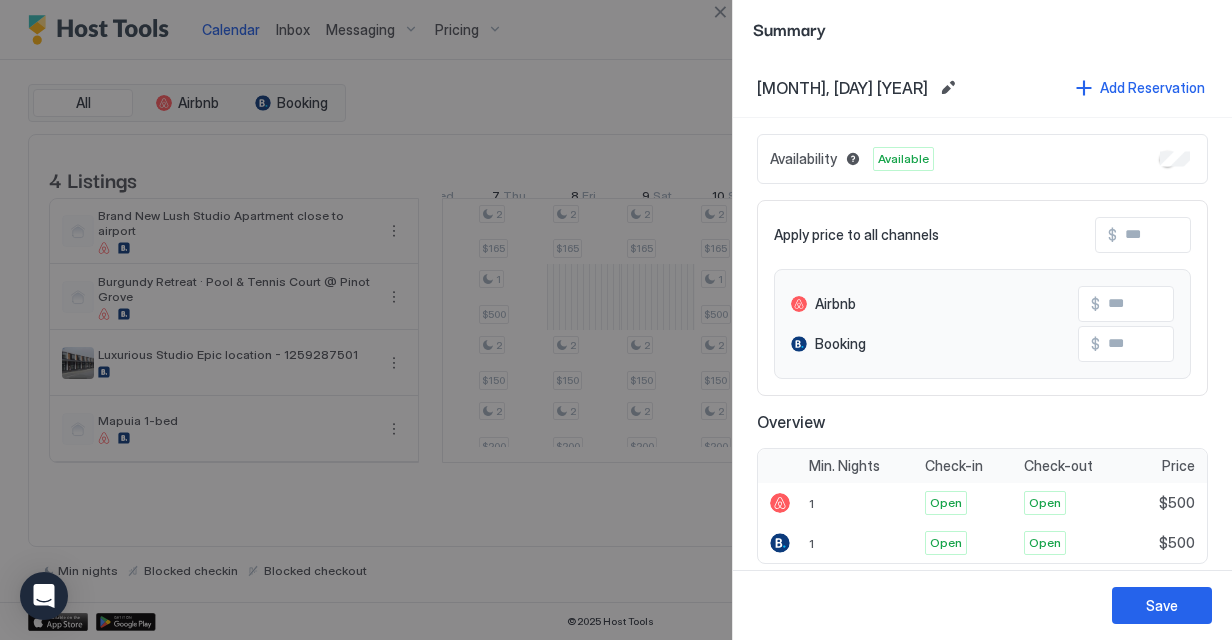 click at bounding box center (616, 320) 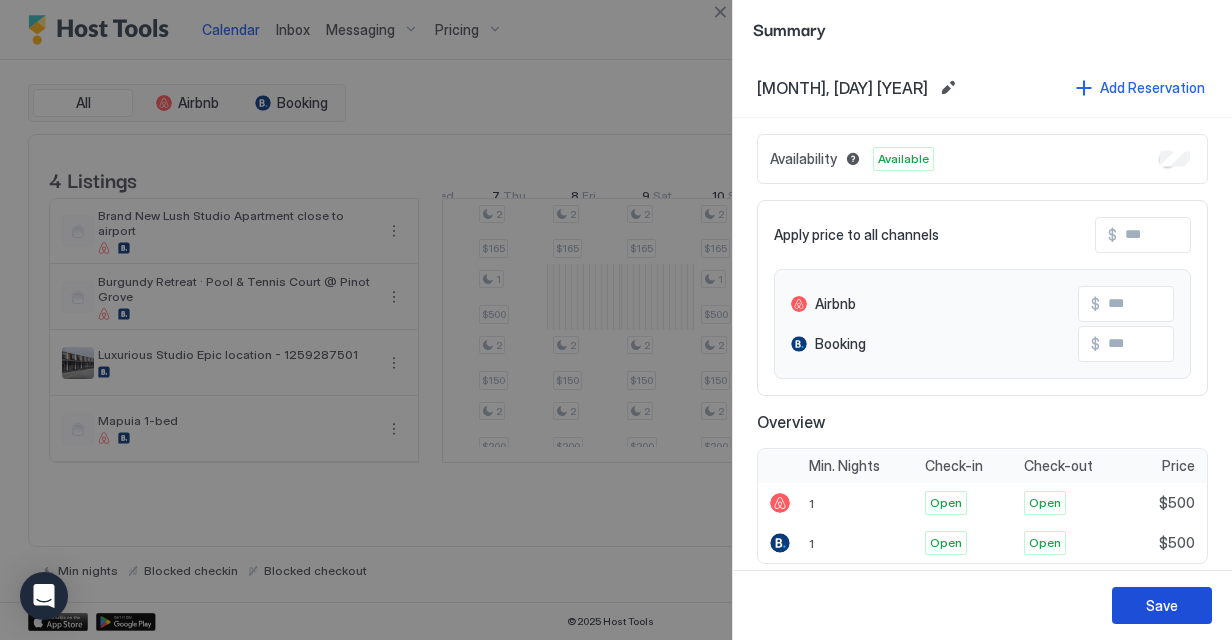 click on "Save" at bounding box center (1162, 605) 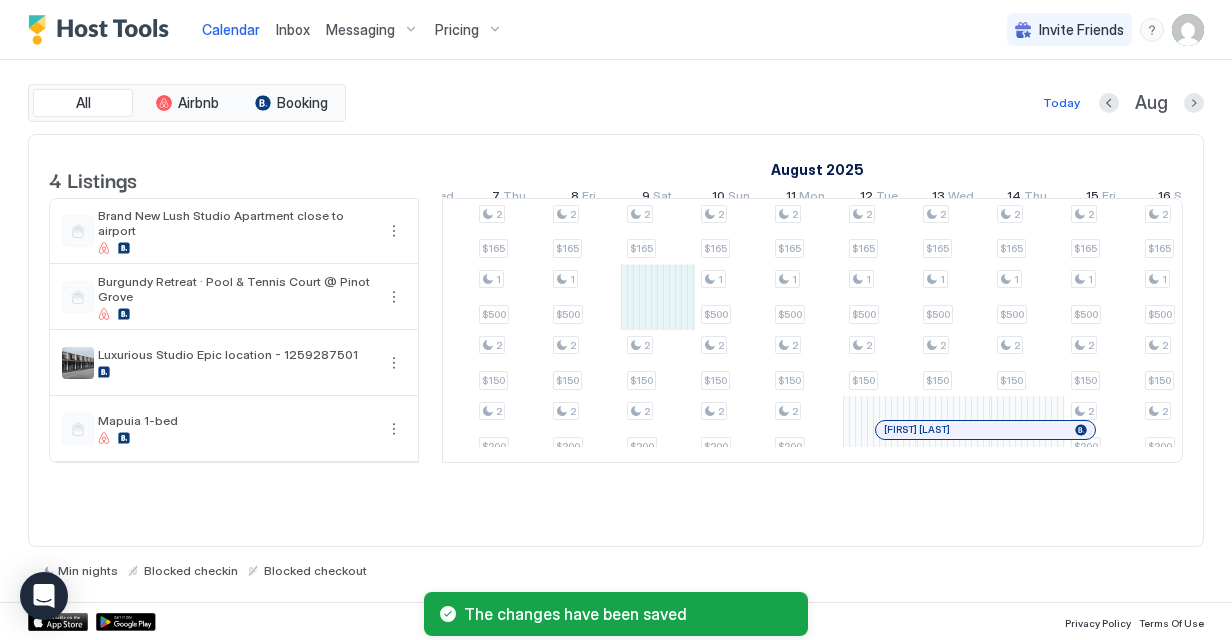 click on "2 $165 1 $500 2 $150 2 $200 2 $165 1 $500 2 $150 2 $200 2 $165 1 $500 2 $150 2 $200 2 $165 1 $500 2 $150 2 $200 2 $165 1 $500 2 $150 2 $200 2 $165 1 $500 2 $150 2 $200 2 $165 2 $150 2 $200 2 $165 1 $500 2 $150 2 $200 2 $165 1 $500 2 $150 2 $200 2 $165 1 $500 2 $150 2 $165 1 $500 2 $150 2 $165 1 $500 2 $150 2 $165 1 $500 2 $150 2 $200 2 $165 1 $500 2 $150 2 $200 2 $165 1 $500 2 $150 2 $200 2 $165 1 $500 2 $150 2 $200 2 $165 1 $500 2 $150 2 $200 2 $165 1 $500 2 $150 2 $200 2 $165 1 $500 2 $150 2 $200 2 $165 1 $500 2 $150 2 $165 1 $500 2 $150 2 $165 1 $500 2 $150 2 $165 1 $500 2 $150 2 $165 1 $500 2 $150 2 $165 1 $500 2 $150 2 $165 1 $500 2 $150 2 $165 1 $500 2 $150 2 $200 2 $165 2 $500 2 $150 2 $200 2 $165 2 $500 2 $150 2 $200 2 $165 2 $500 2 $150 2 $200 2 $165 2 $500 2 $150 2 $200 2 $165 2 $500 2 $150 2 $200 2 $165 2 $500 2 $150 2 $165 2 $500 2 $150 2 $165 2 $500 2 $150 Lezette Diputado 琳琳 李 Tessa Eyre 琳琳 李 Jared Green Zahra (WETA) Forootaninia" at bounding box center (917, 330) 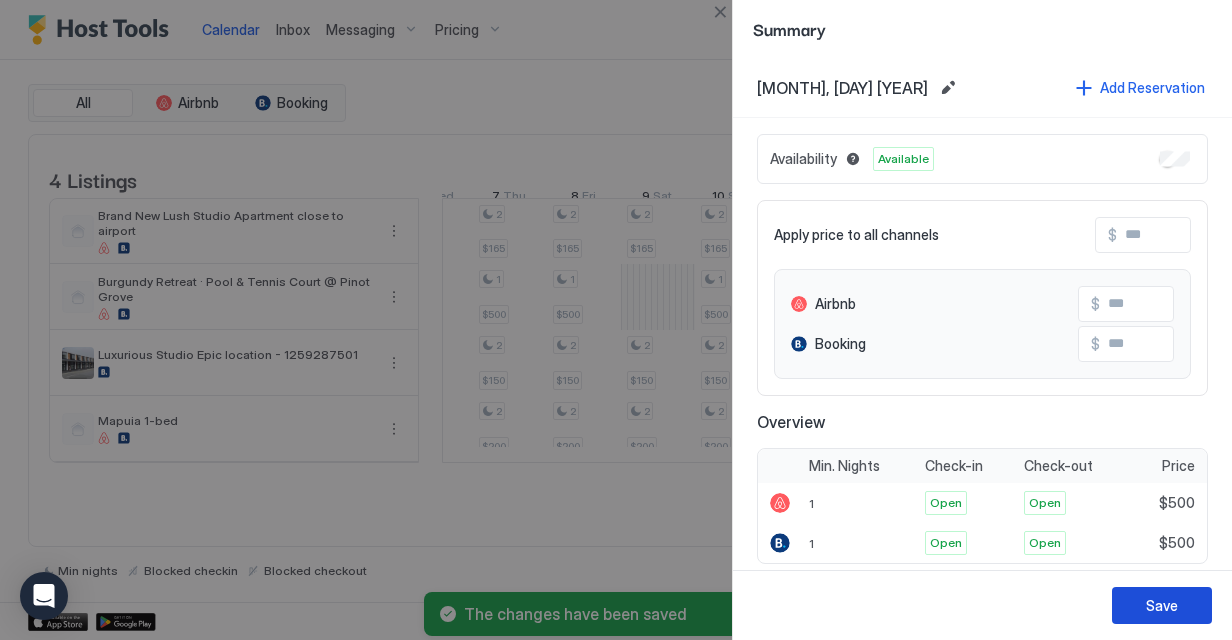 click on "Save" at bounding box center [1162, 605] 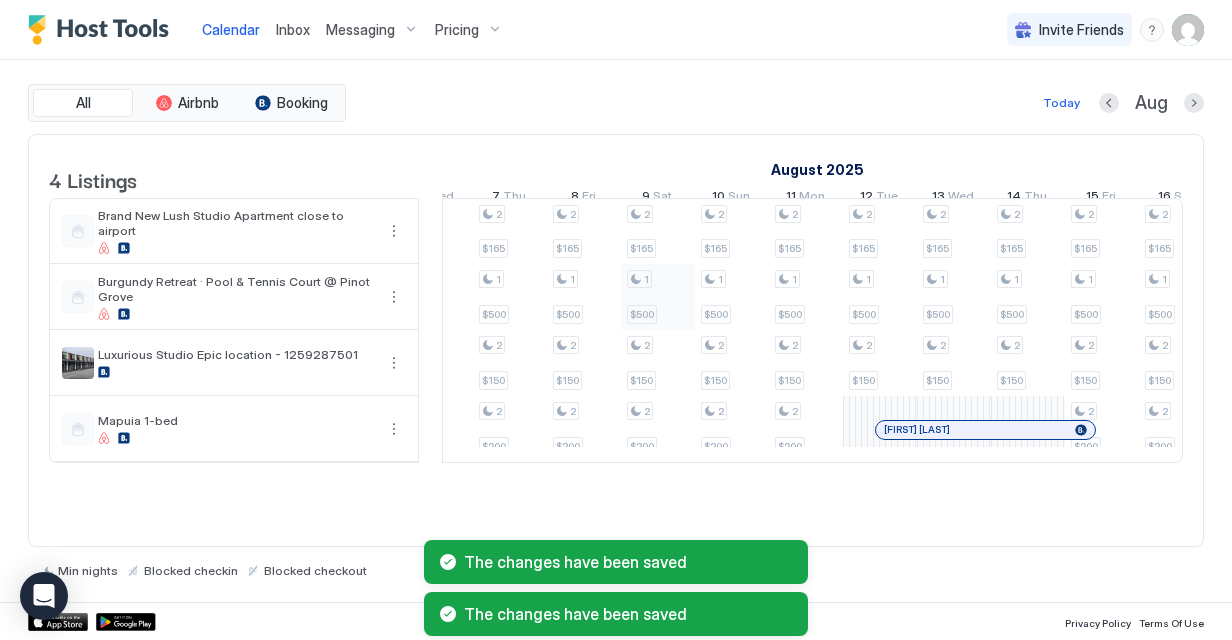scroll, scrollTop: 0, scrollLeft: 1582, axis: horizontal 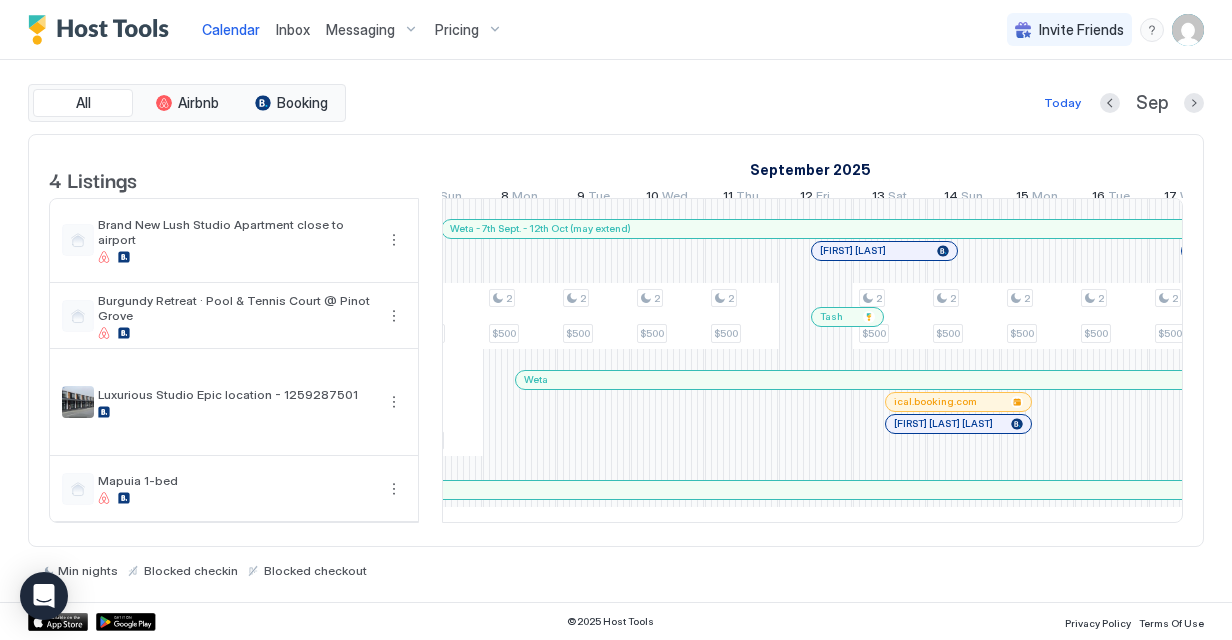click at bounding box center (836, 317) 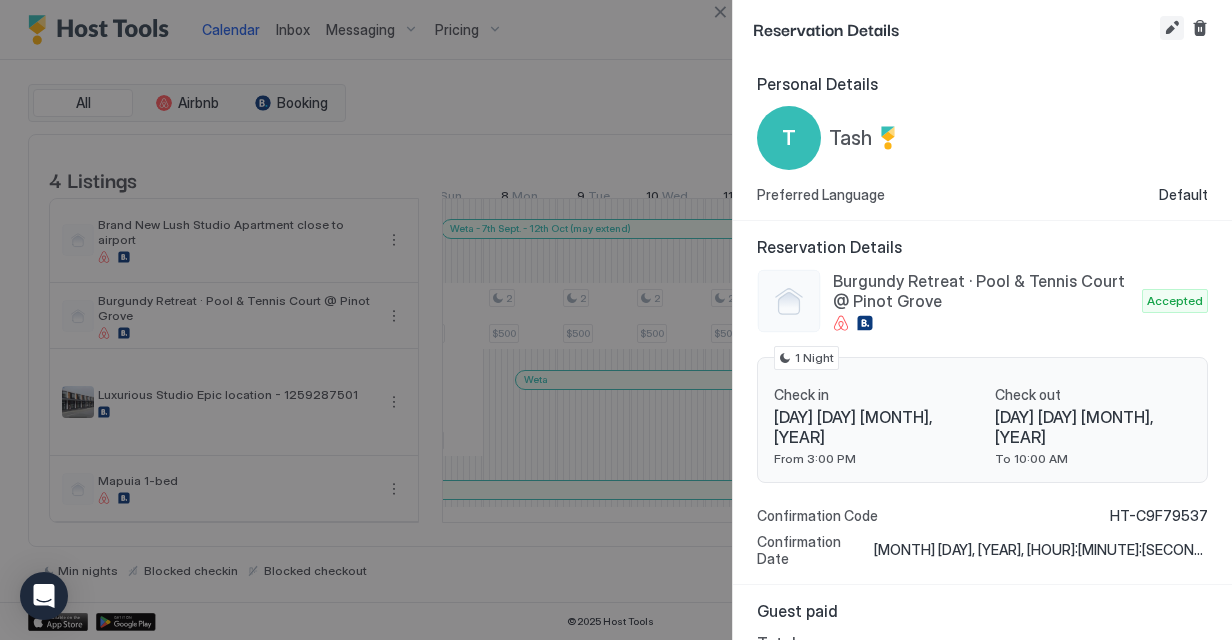 click at bounding box center [1172, 28] 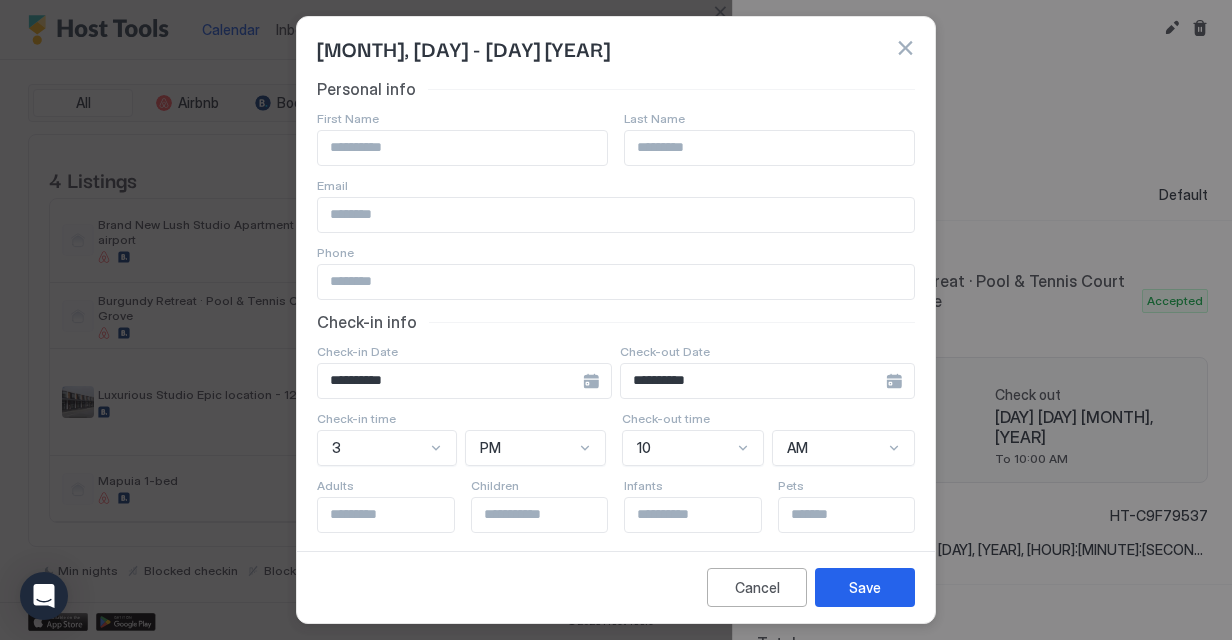 click on "**********" at bounding box center (464, 381) 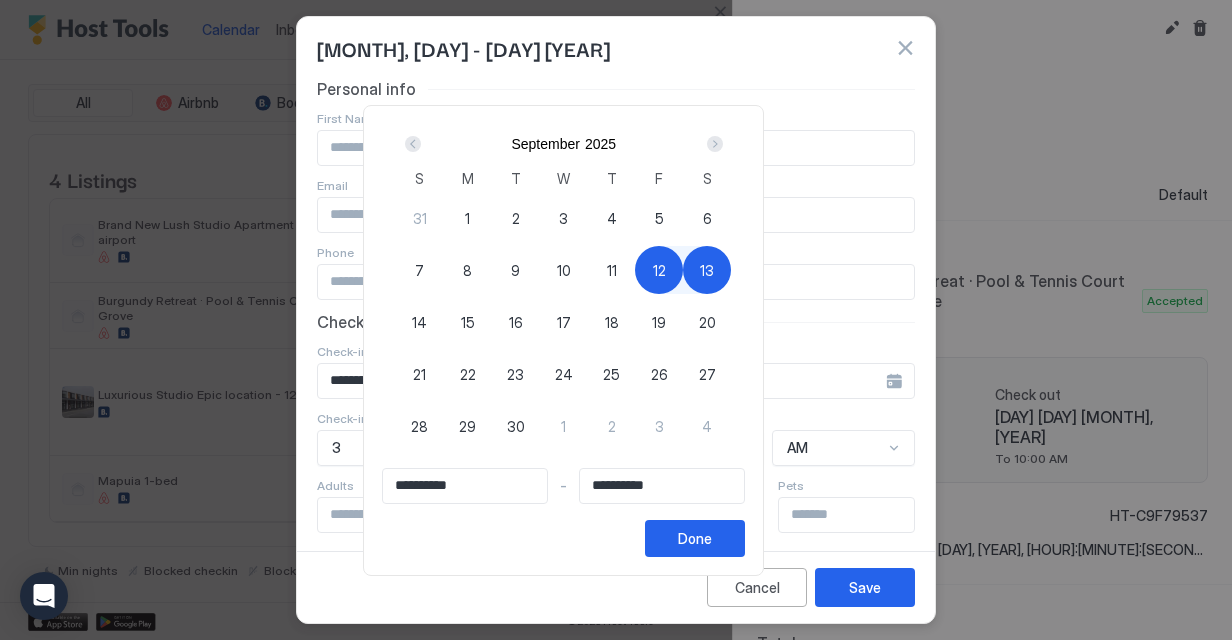 click on "15" at bounding box center [468, 322] 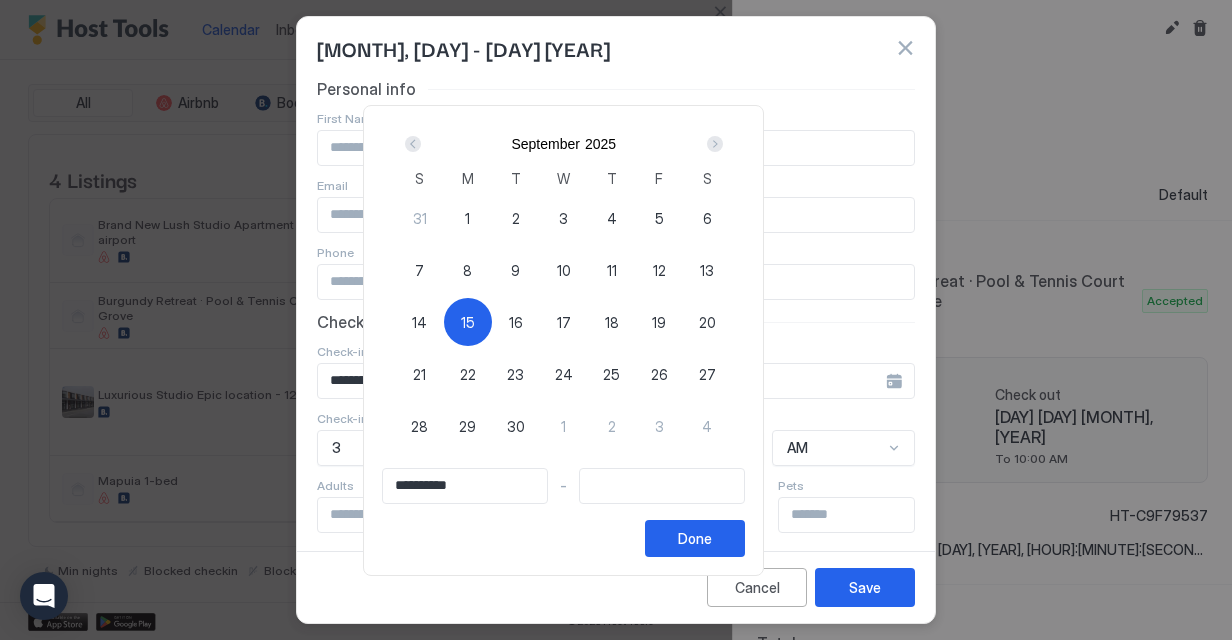 type on "**********" 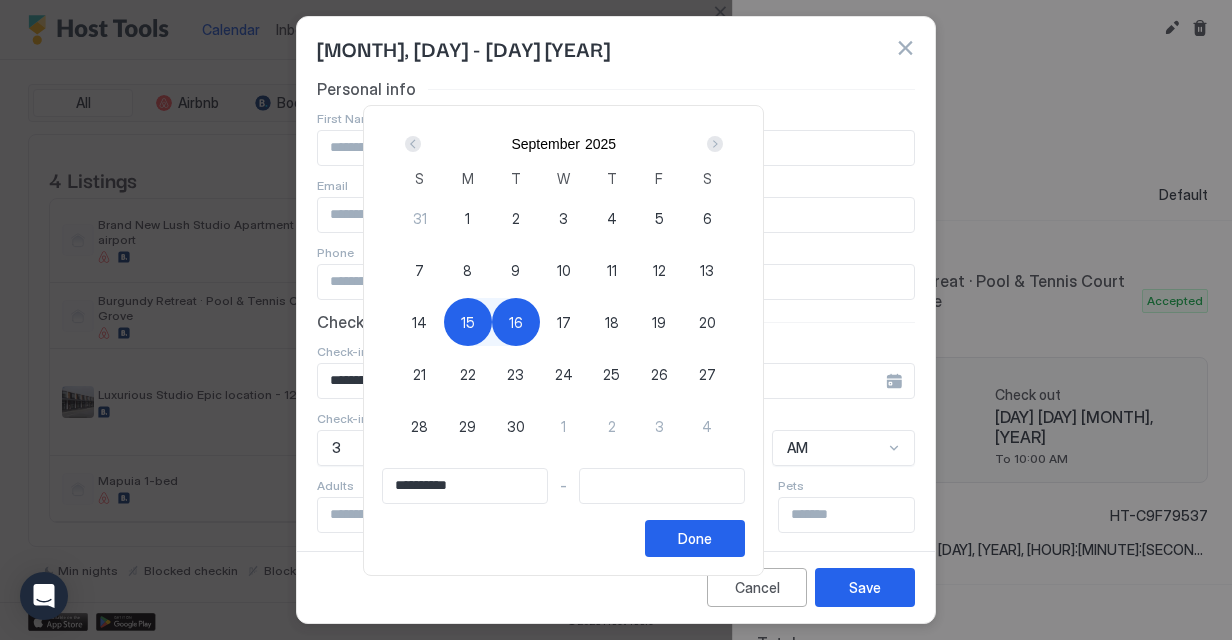 click on "12" at bounding box center [659, 270] 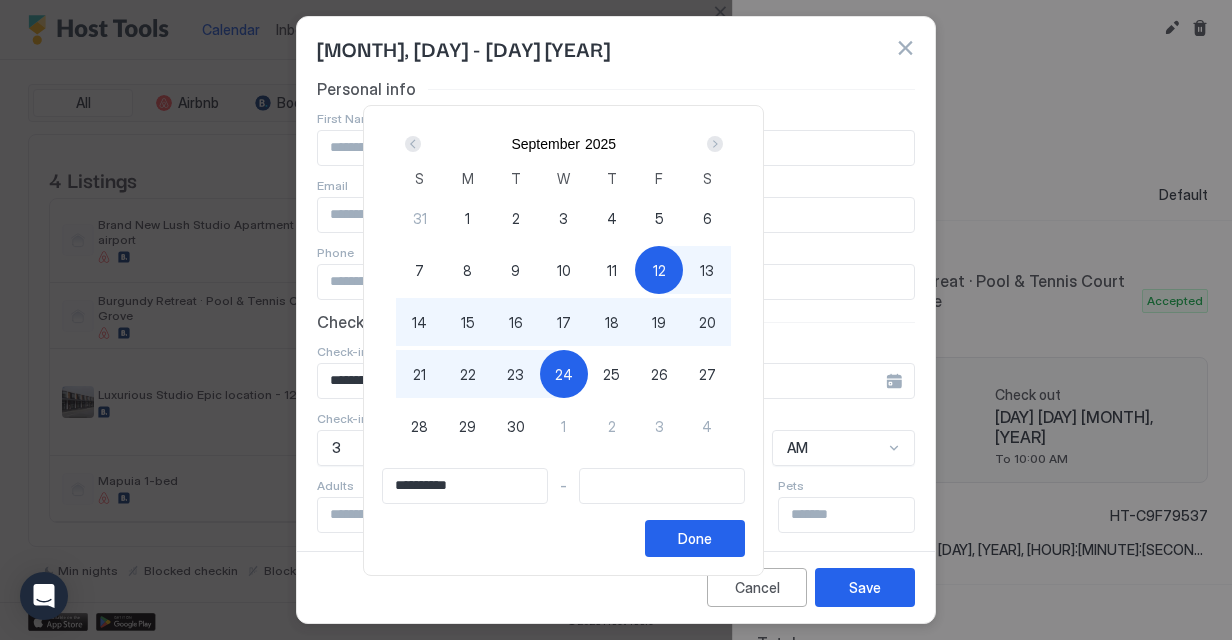 type on "**********" 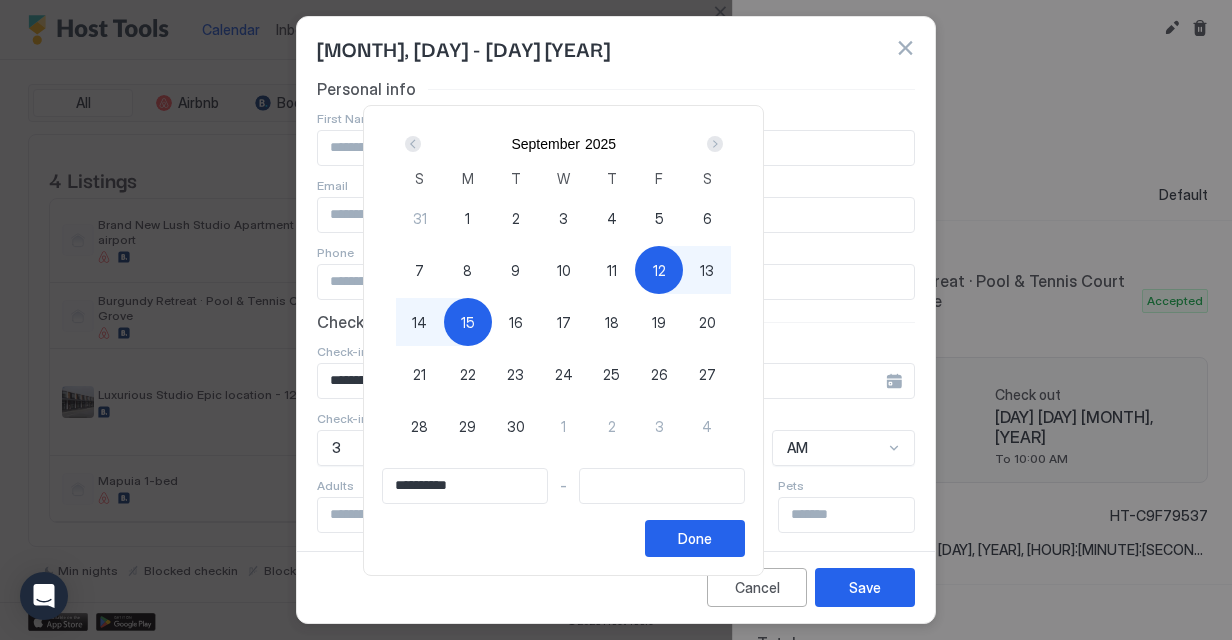 click on "15" at bounding box center (468, 322) 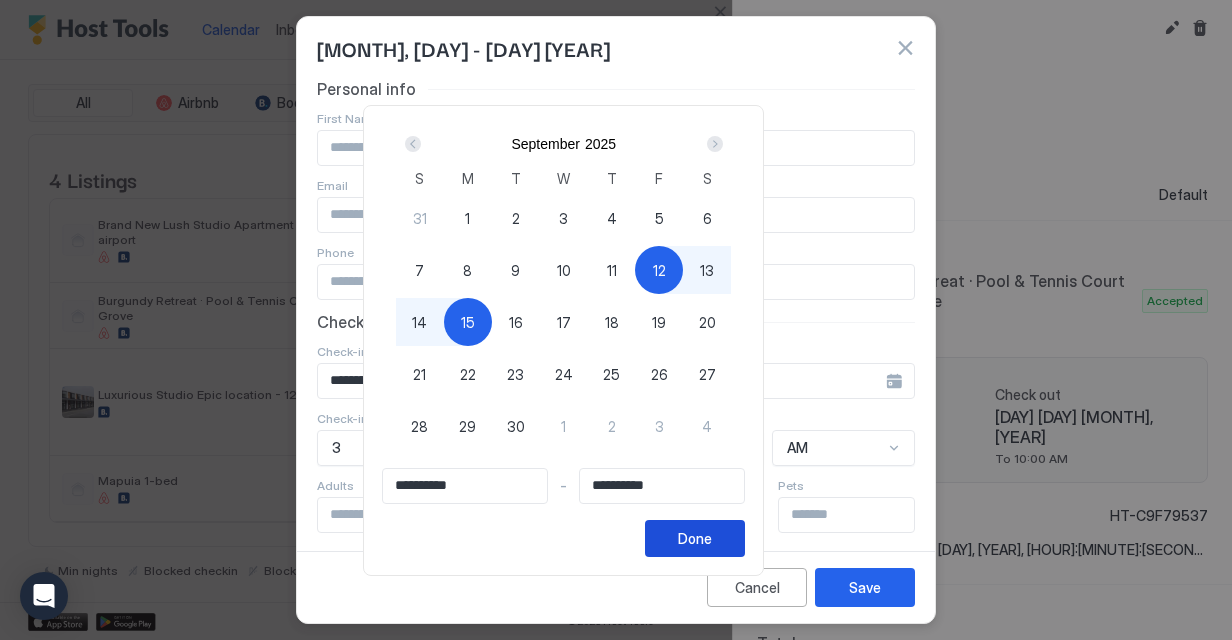 click on "Done" at bounding box center (695, 538) 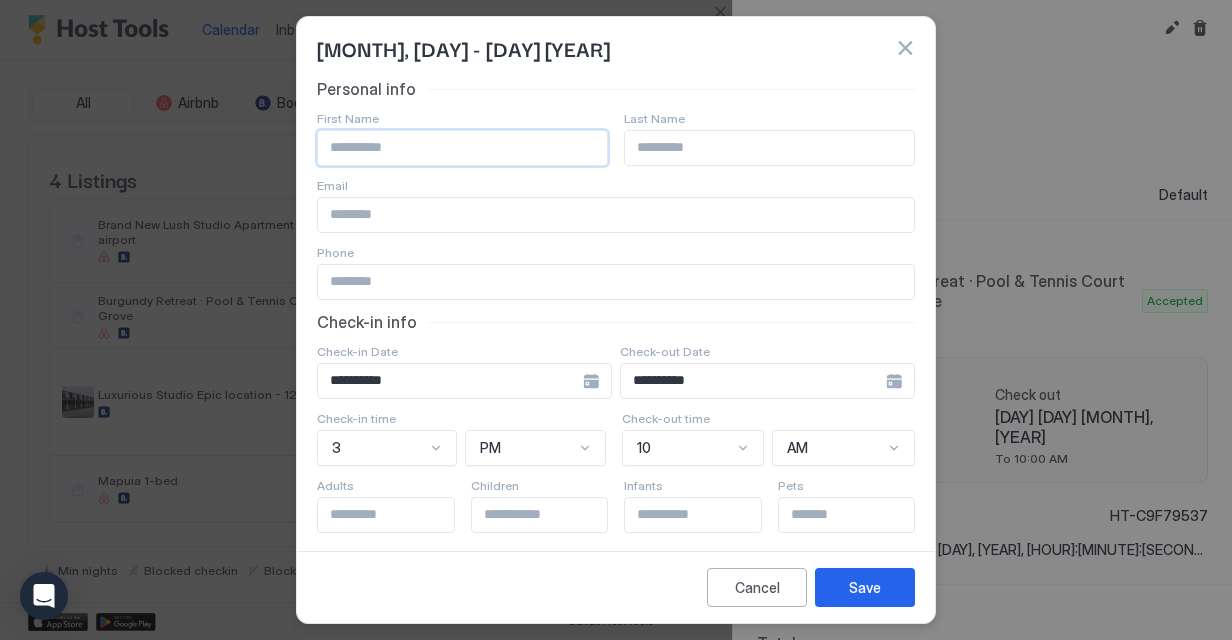 click at bounding box center [462, 148] 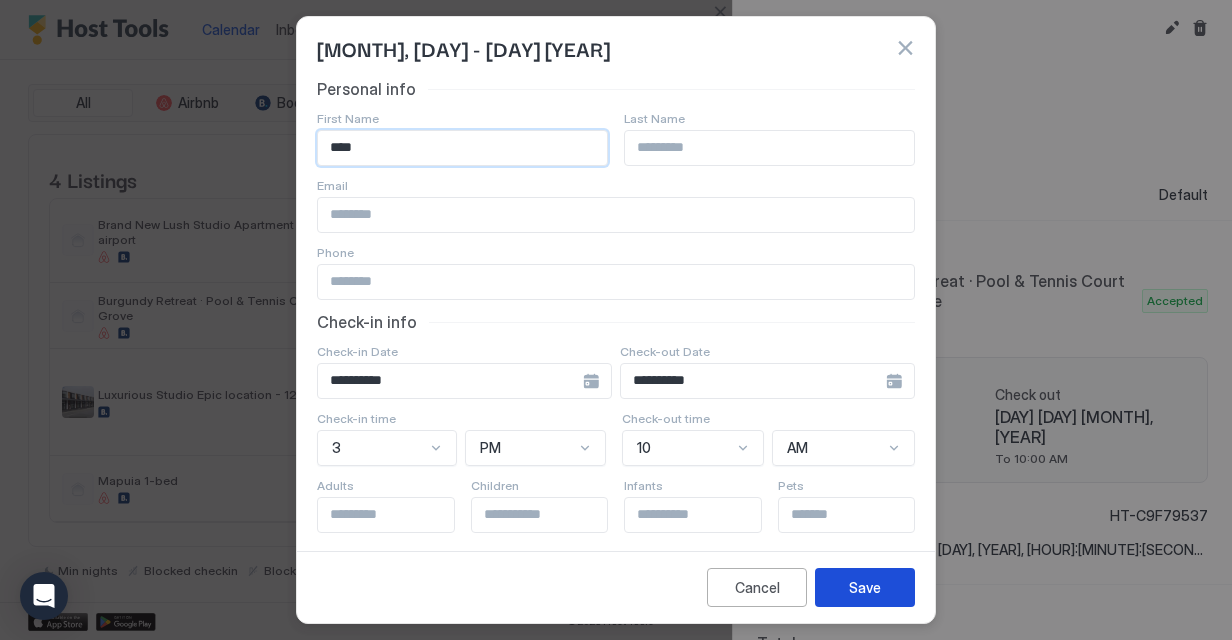 type on "****" 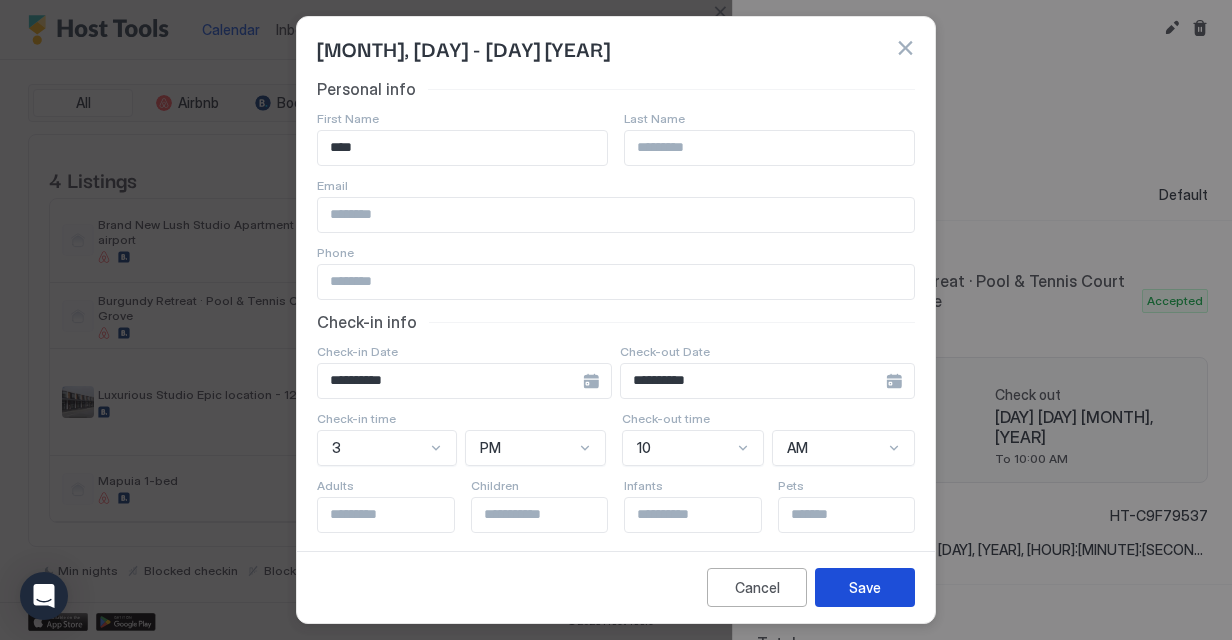 click on "Save" at bounding box center [865, 587] 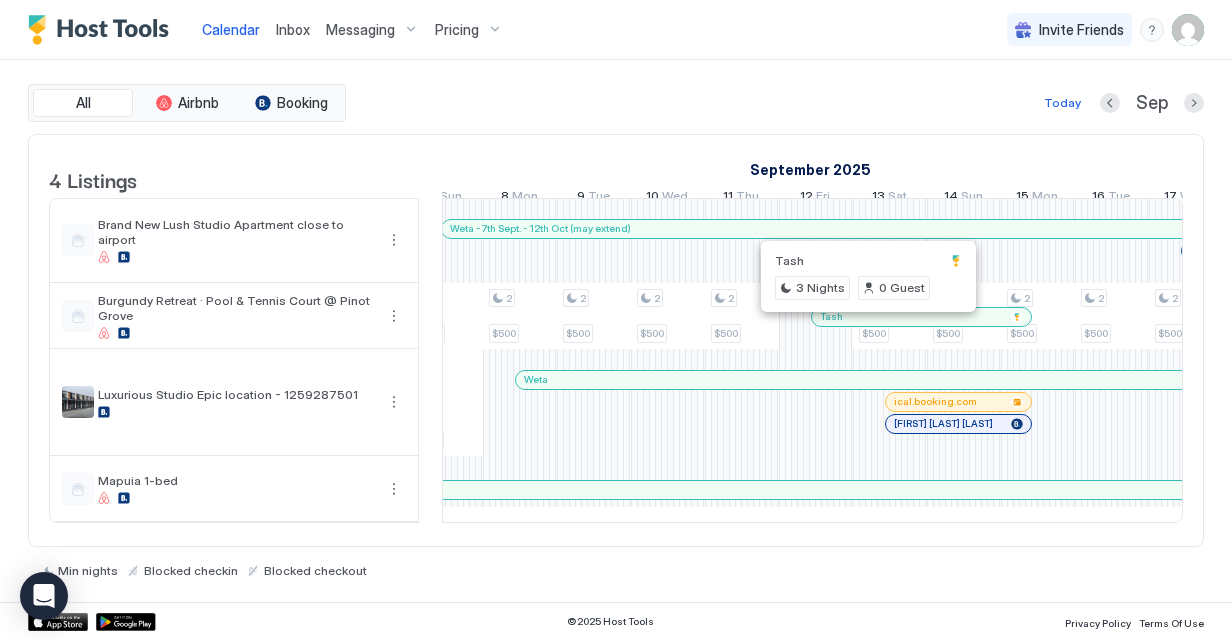drag, startPoint x: 864, startPoint y: 335, endPoint x: 789, endPoint y: 346, distance: 75.802376 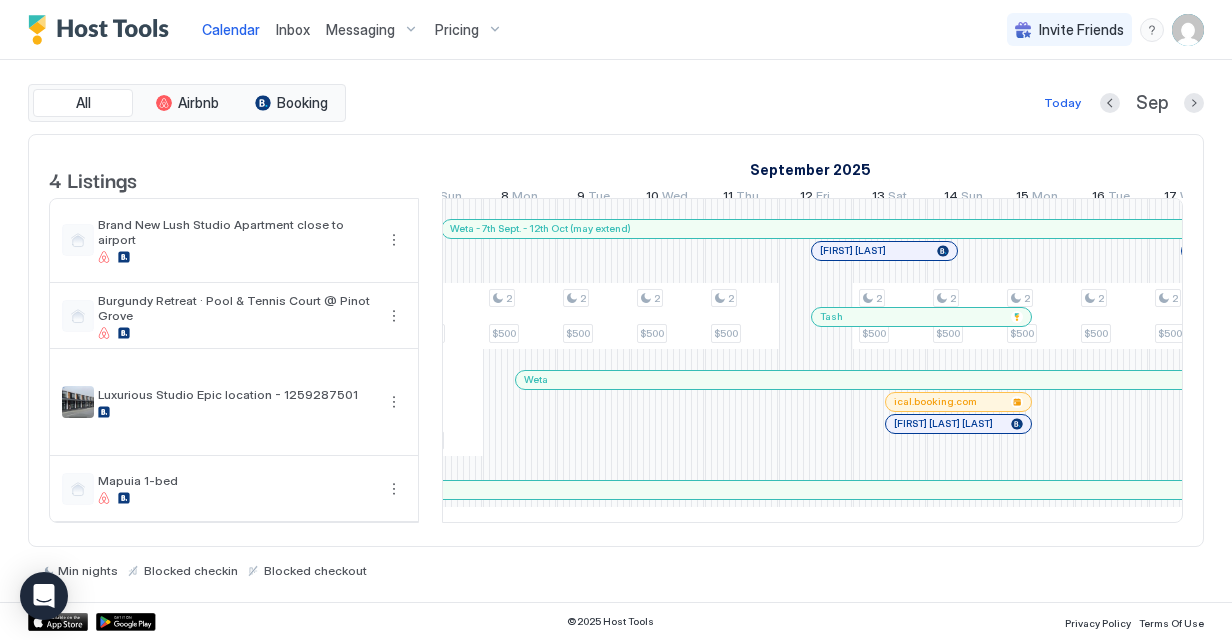 drag, startPoint x: 789, startPoint y: 346, endPoint x: 814, endPoint y: 86, distance: 261.19916 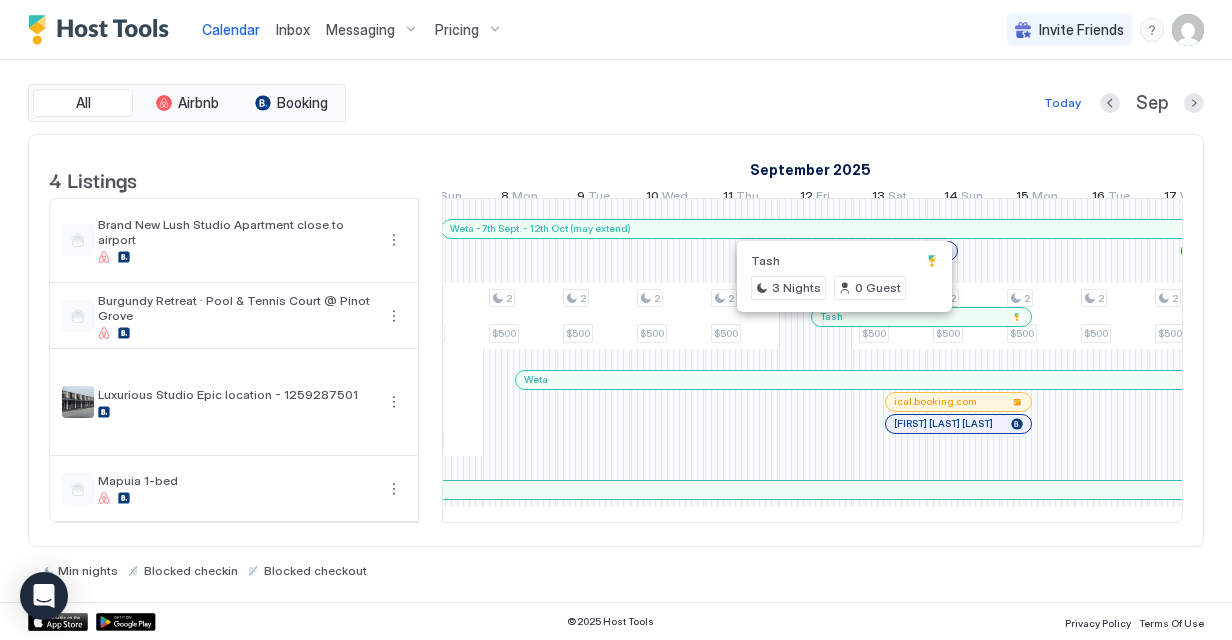 click at bounding box center (841, 317) 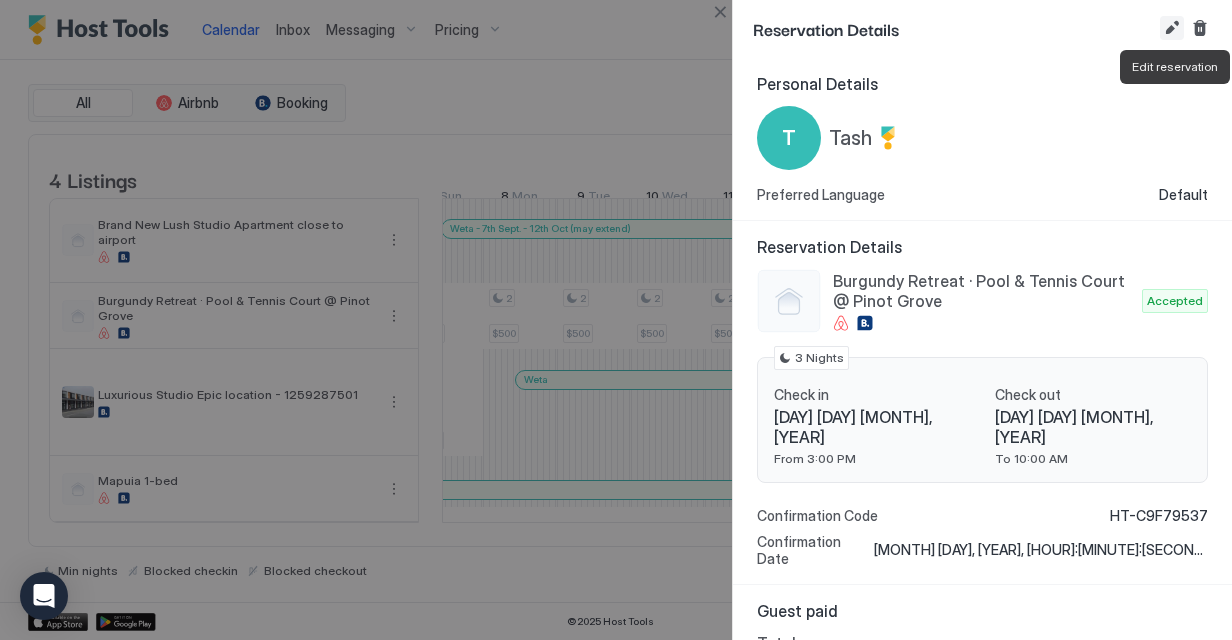 click at bounding box center [1172, 28] 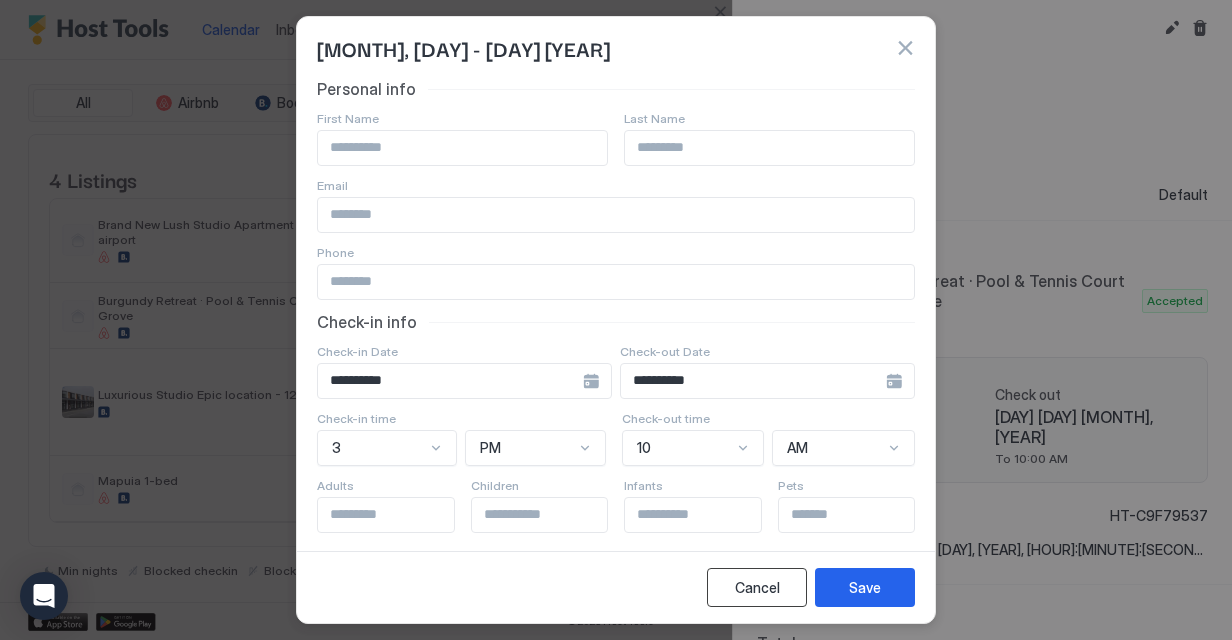 click on "Cancel" at bounding box center (757, 587) 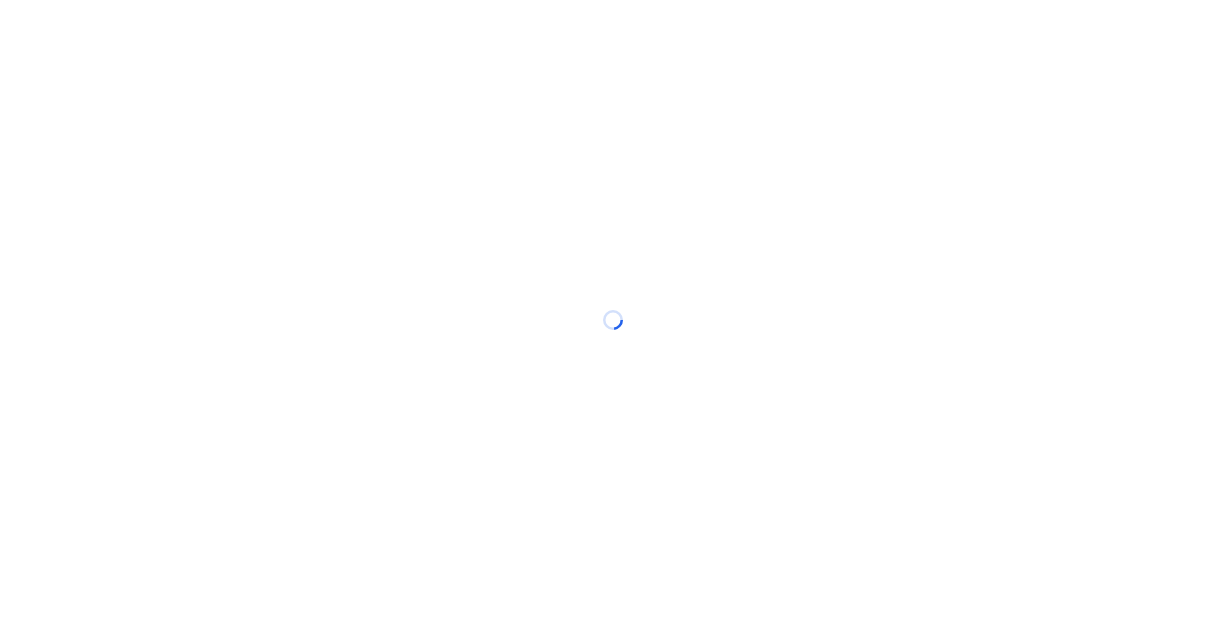 scroll, scrollTop: 0, scrollLeft: 0, axis: both 